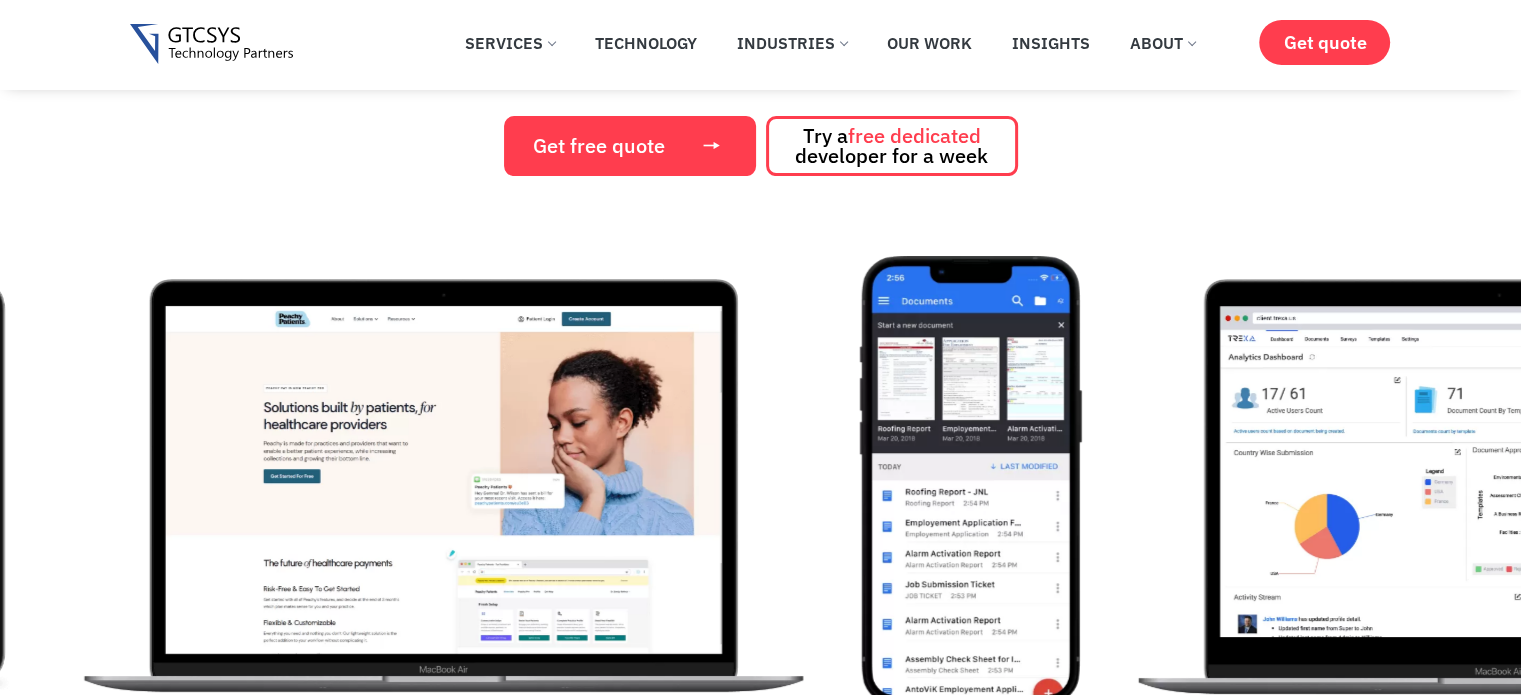 scroll, scrollTop: 363, scrollLeft: 0, axis: vertical 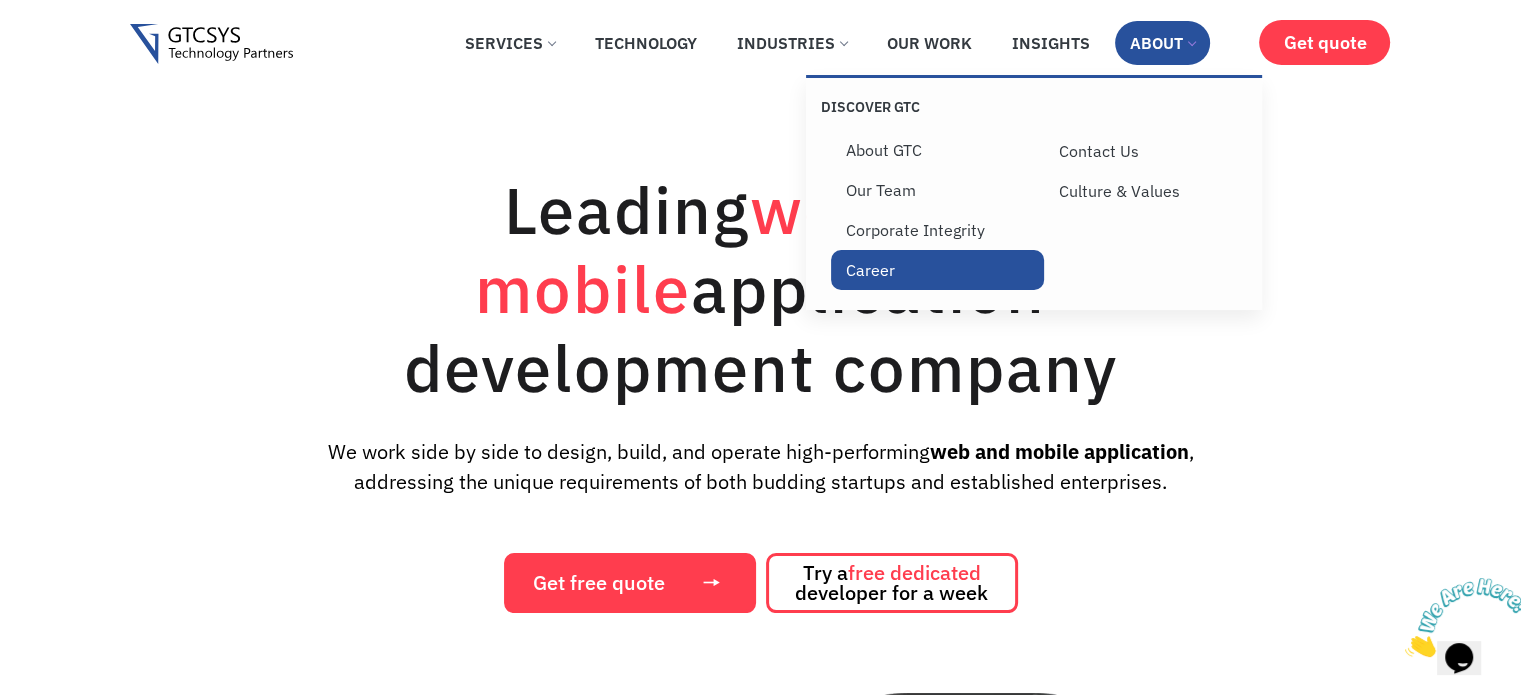 click on "Career" at bounding box center [937, 270] 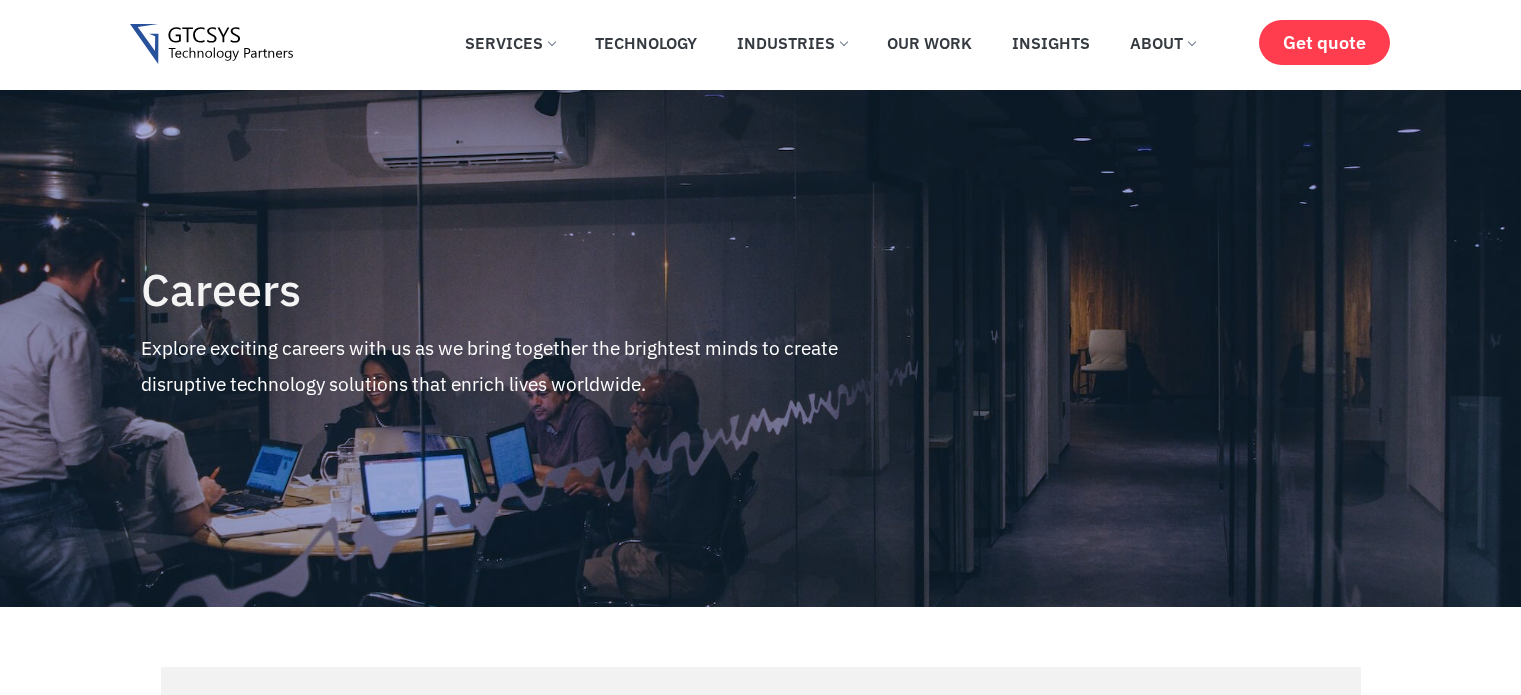 scroll, scrollTop: 524, scrollLeft: 0, axis: vertical 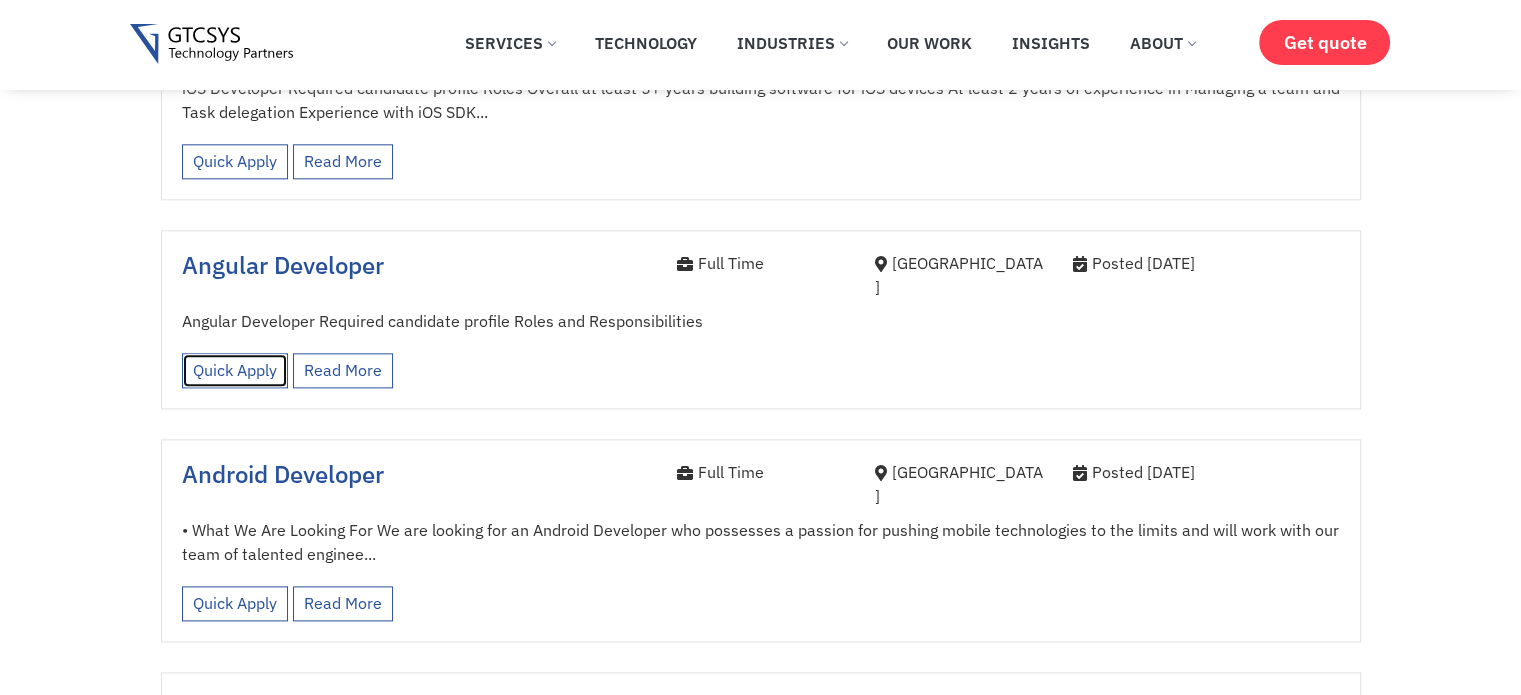 click on "Quick Apply" at bounding box center [235, 370] 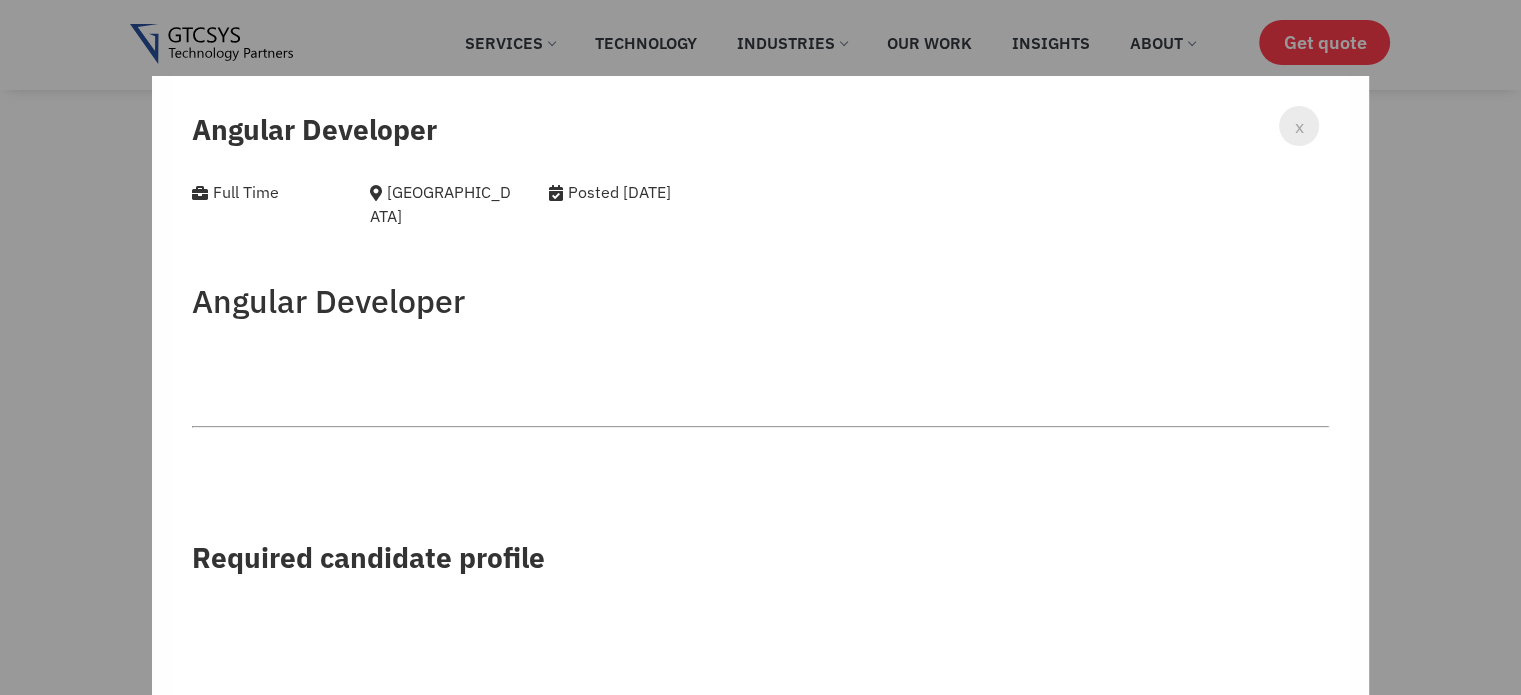 click on "Angular Developer
Required candidate profile
Excellent Frontend coding skills and understanding of coding standards
4+ years  of experience in developing  large-scale applications  (minimum of  3+ Angular )
Solid understanding of the Angular ecosystem and related frameworks
Strong knowledge of building component-based systems, must have development practices to write well-designed, maintainable, testable, scalable, and secure code.
In-depth understanding of JavaScript, the DOM, and relevant concepts.
Hands-on experience in API integration, performance, and memory management.
Proficient in version control tools such as git, svn etc.
Ability to balance competing priorities in a very dynamic and fast-paced environment
Excellent detail-oriented, problem-solving skills and the ability to quickly learn and apply new concepts, principles, and solutions
Must have  excellent" at bounding box center [760, 1613] 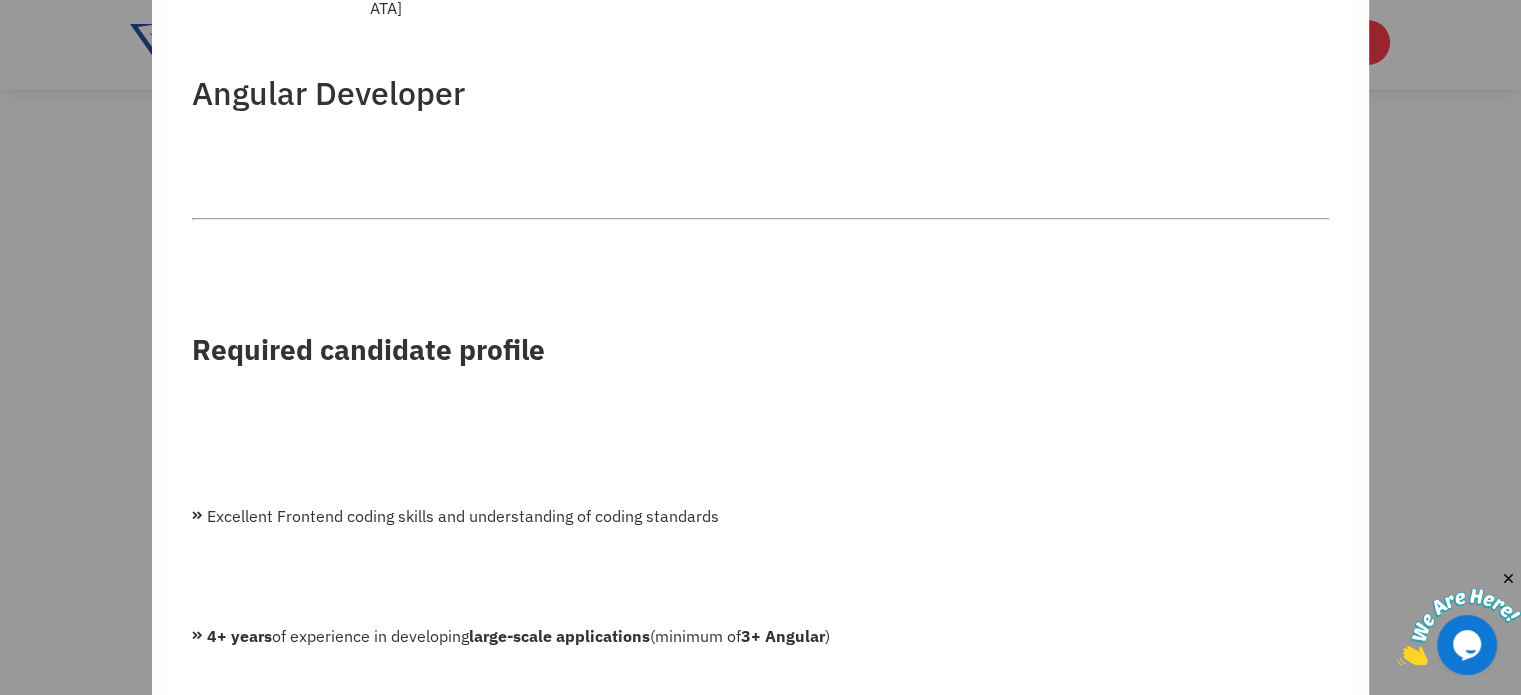 scroll, scrollTop: 546, scrollLeft: 0, axis: vertical 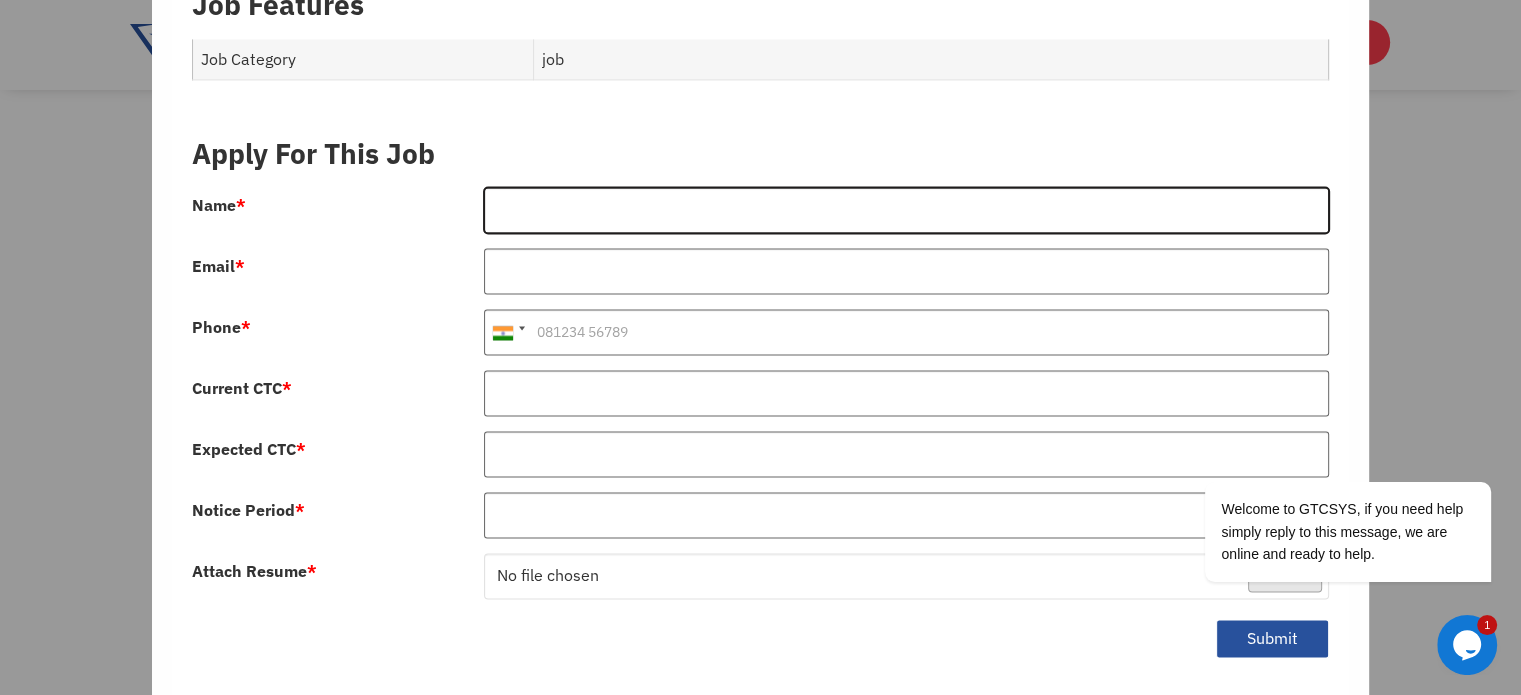 click on "Name *" at bounding box center (906, 210) 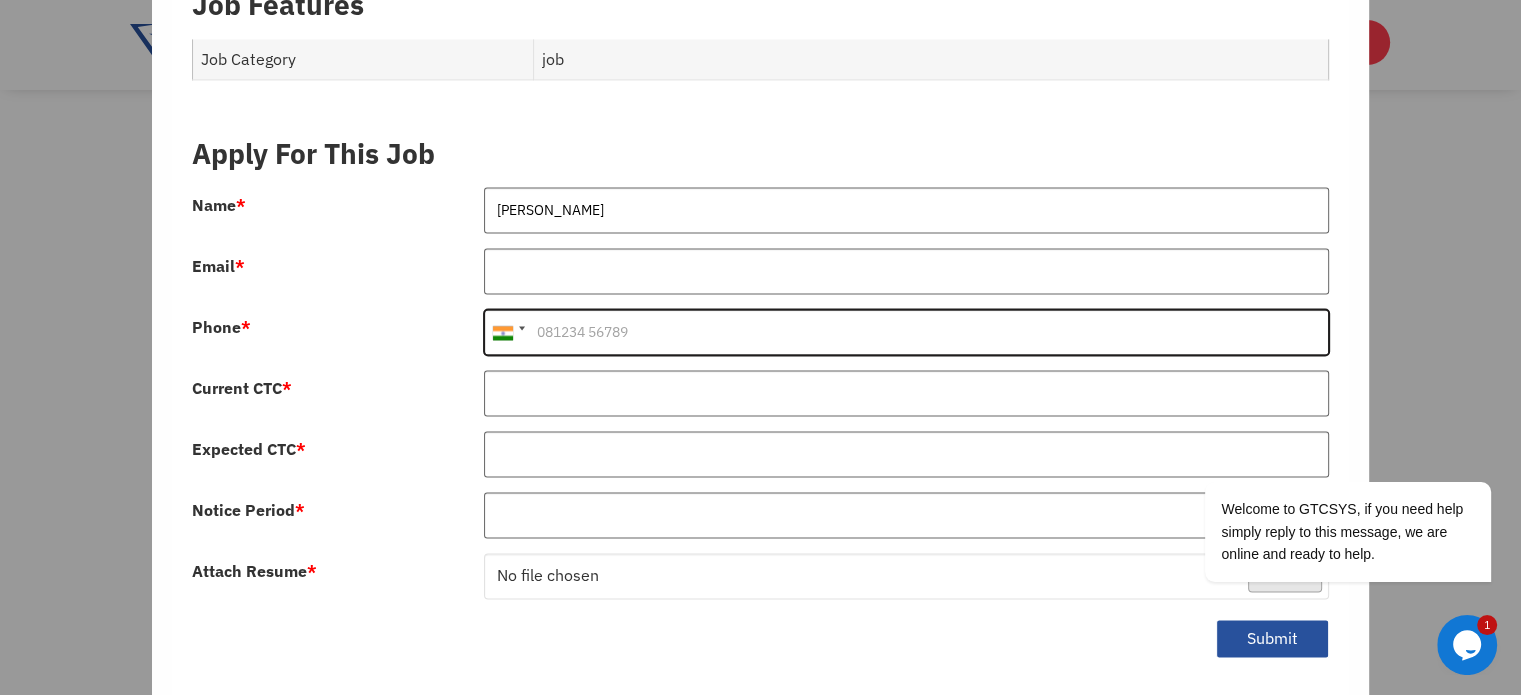 type on "+917863850055" 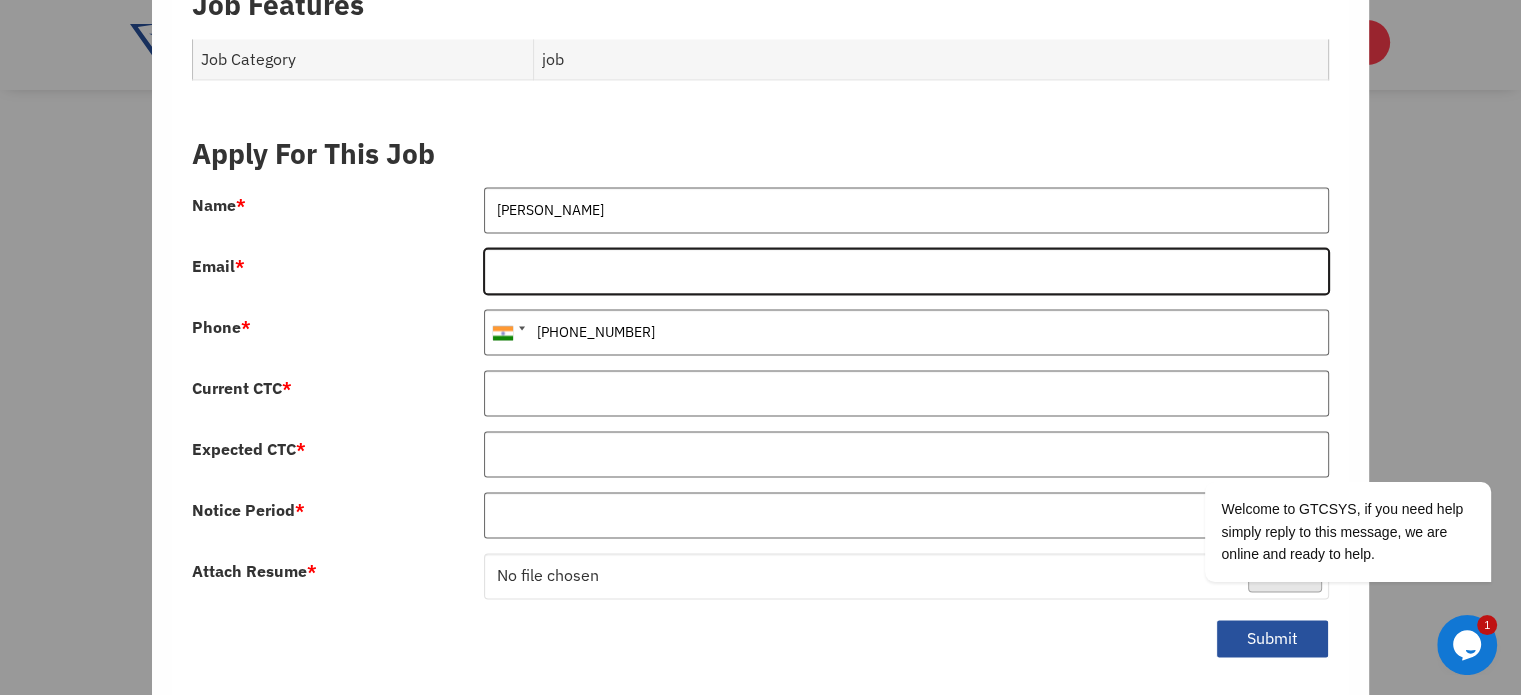 click on "Email *" at bounding box center [906, 271] 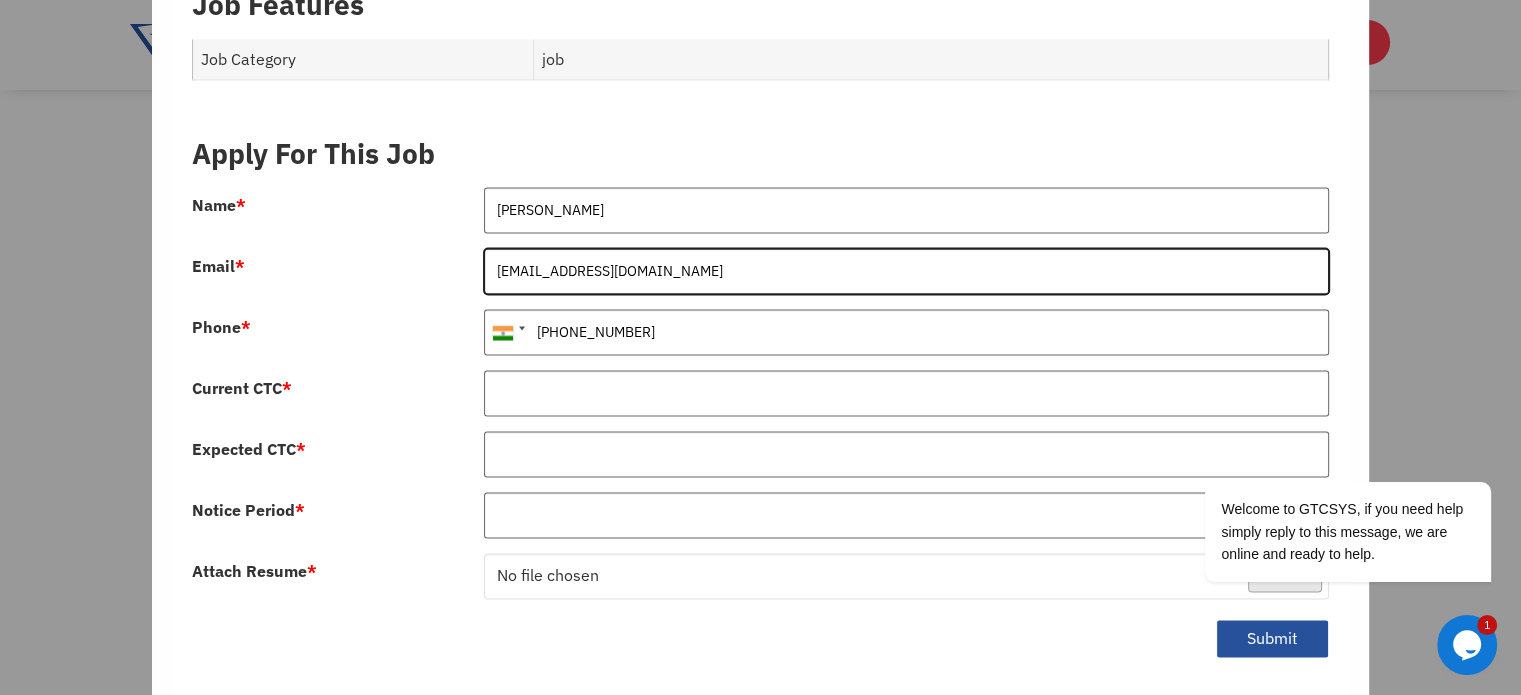 type on "manms1173@gmail.com" 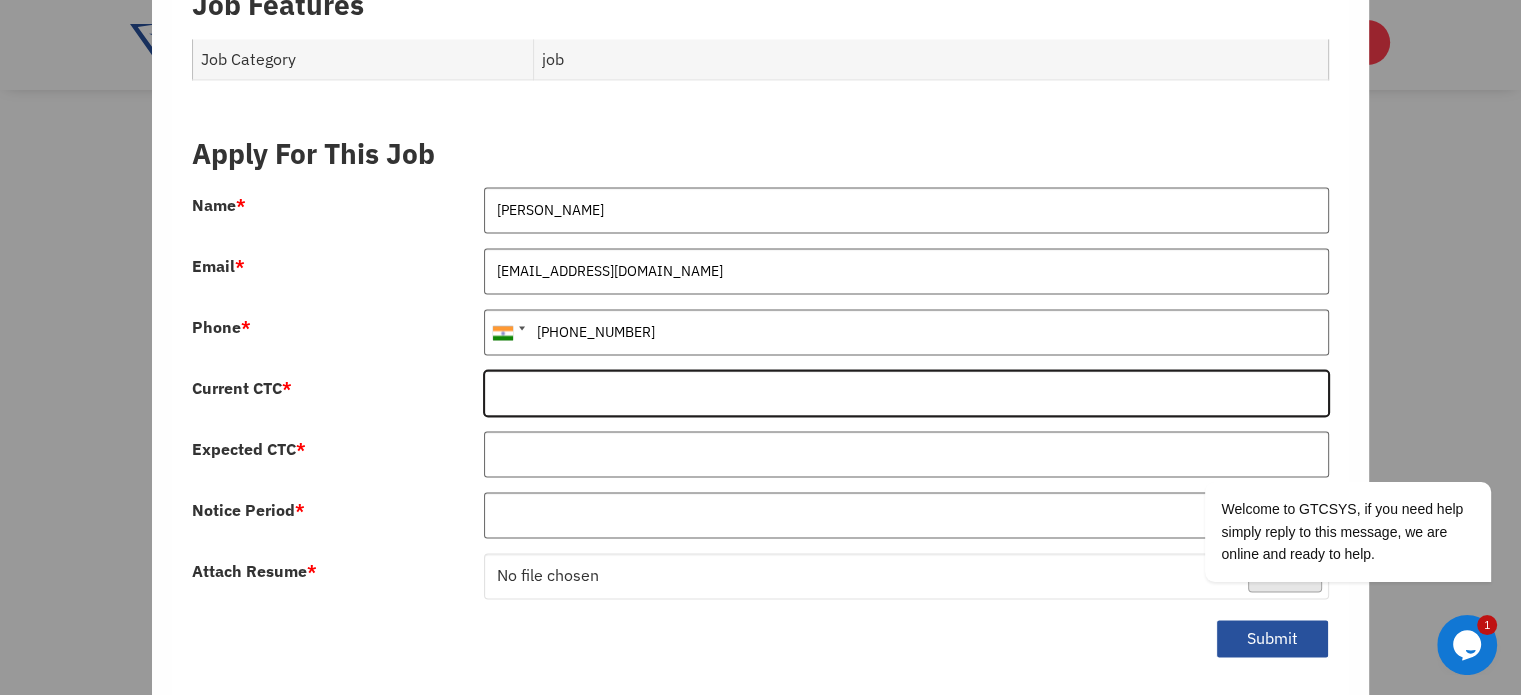 click on "Current CTC *" at bounding box center (906, 393) 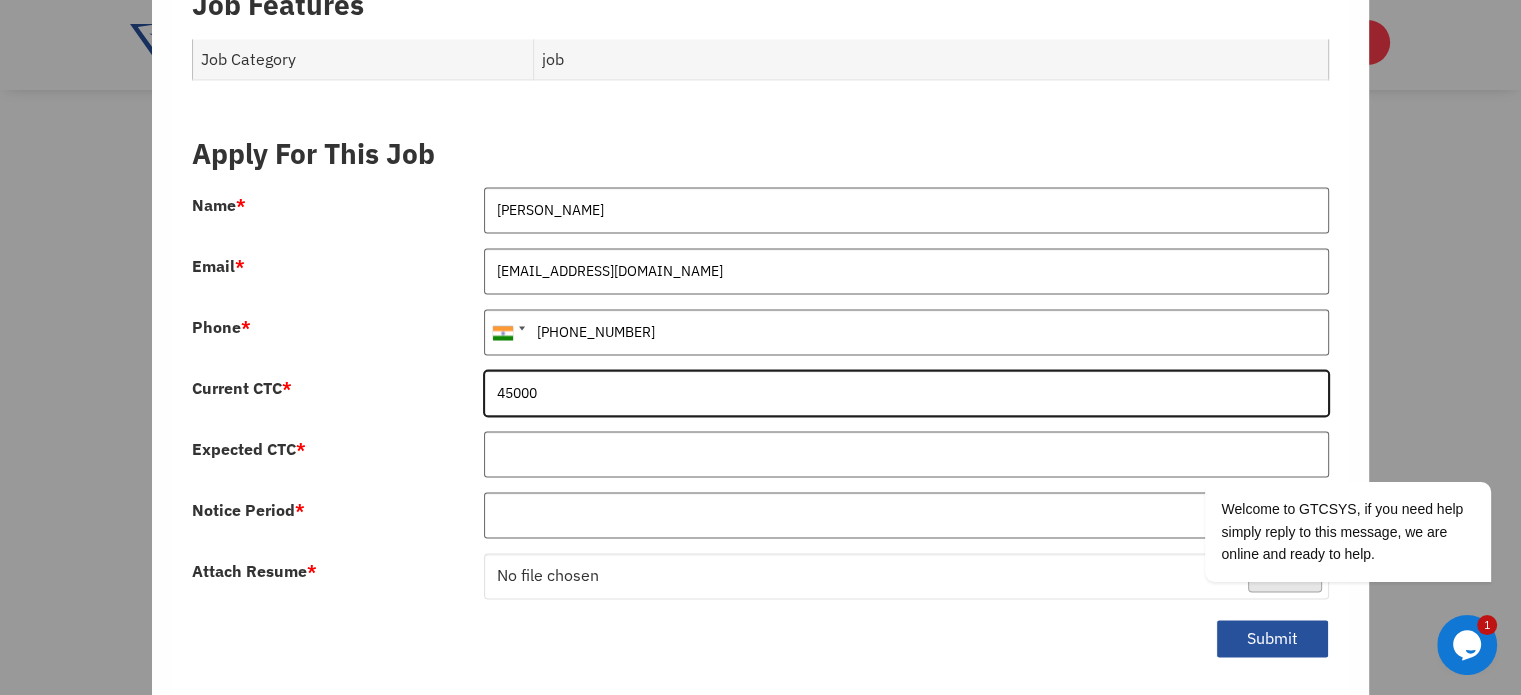 type on "45000" 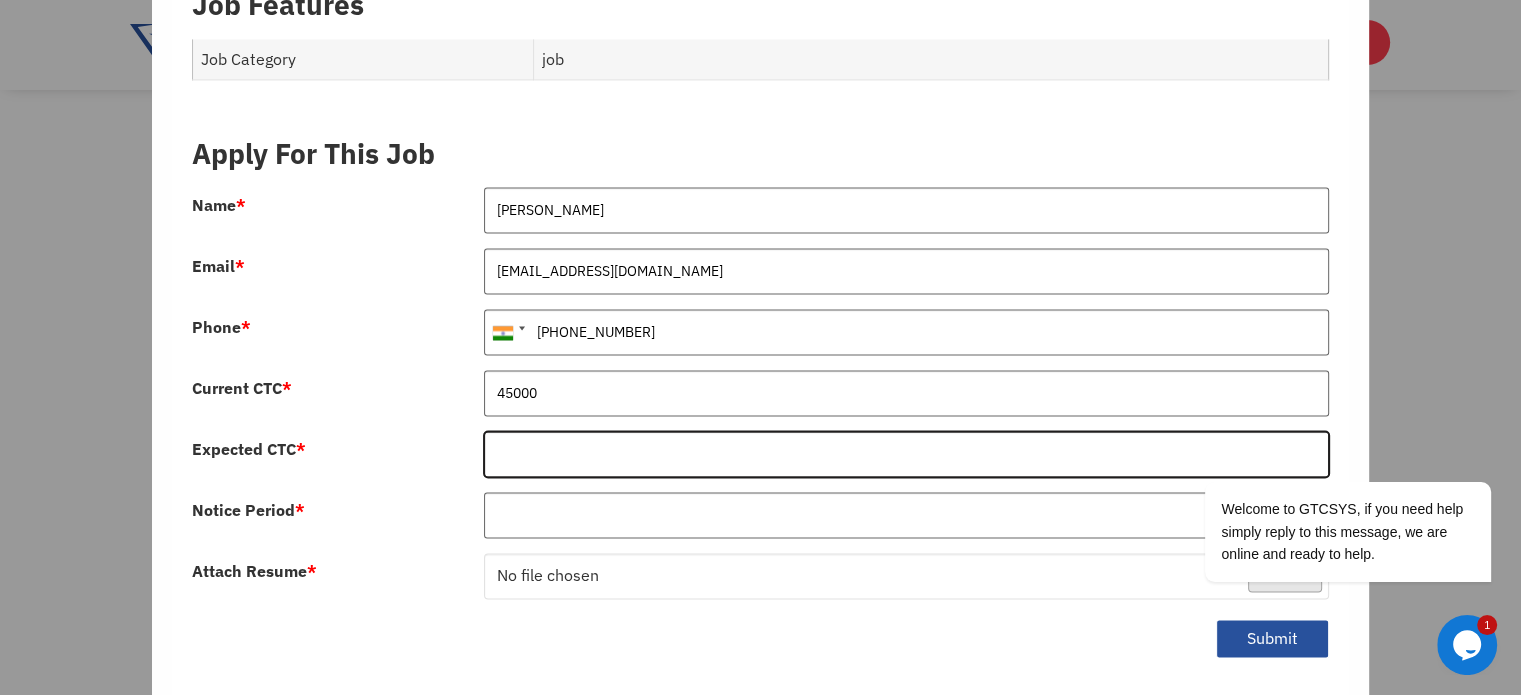 click on "Expected CTC *" at bounding box center (906, 454) 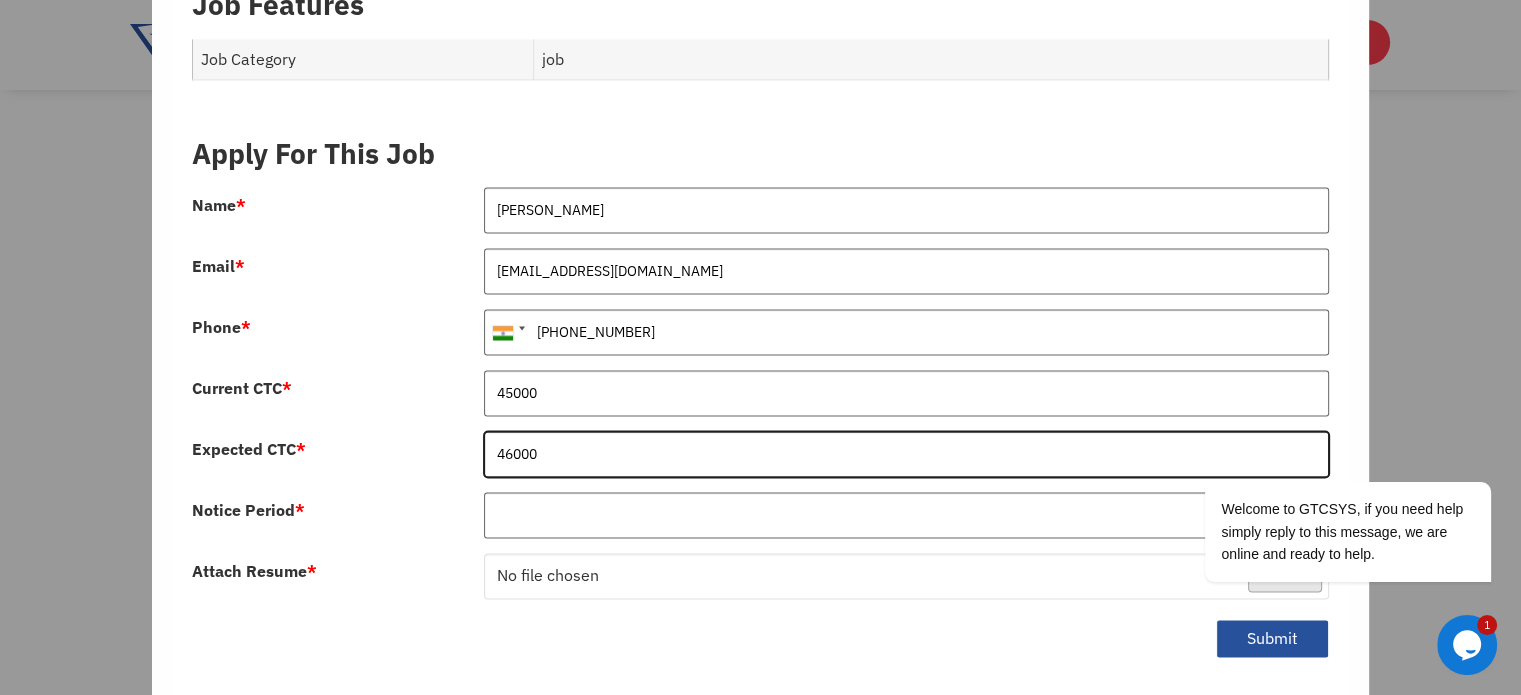 type on "46000" 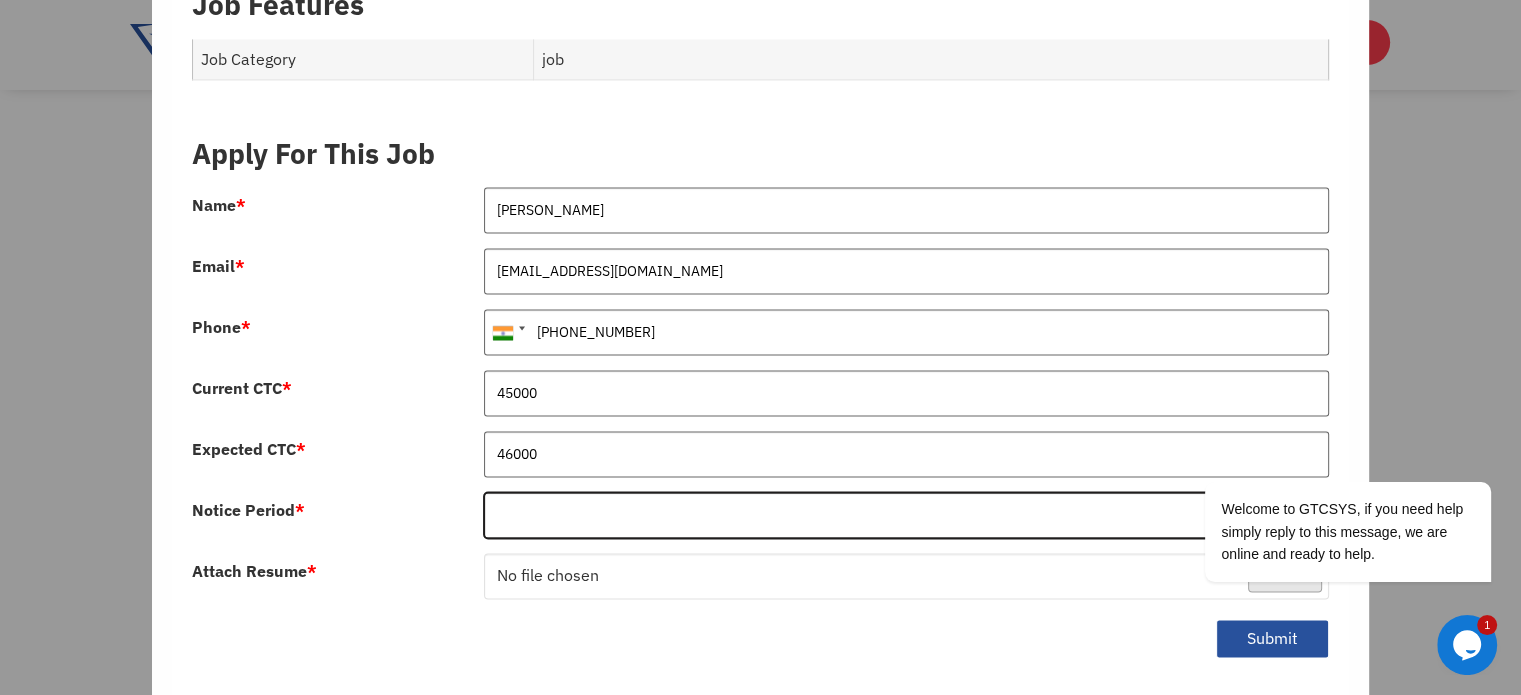 click on "Notice Period *" at bounding box center [906, 515] 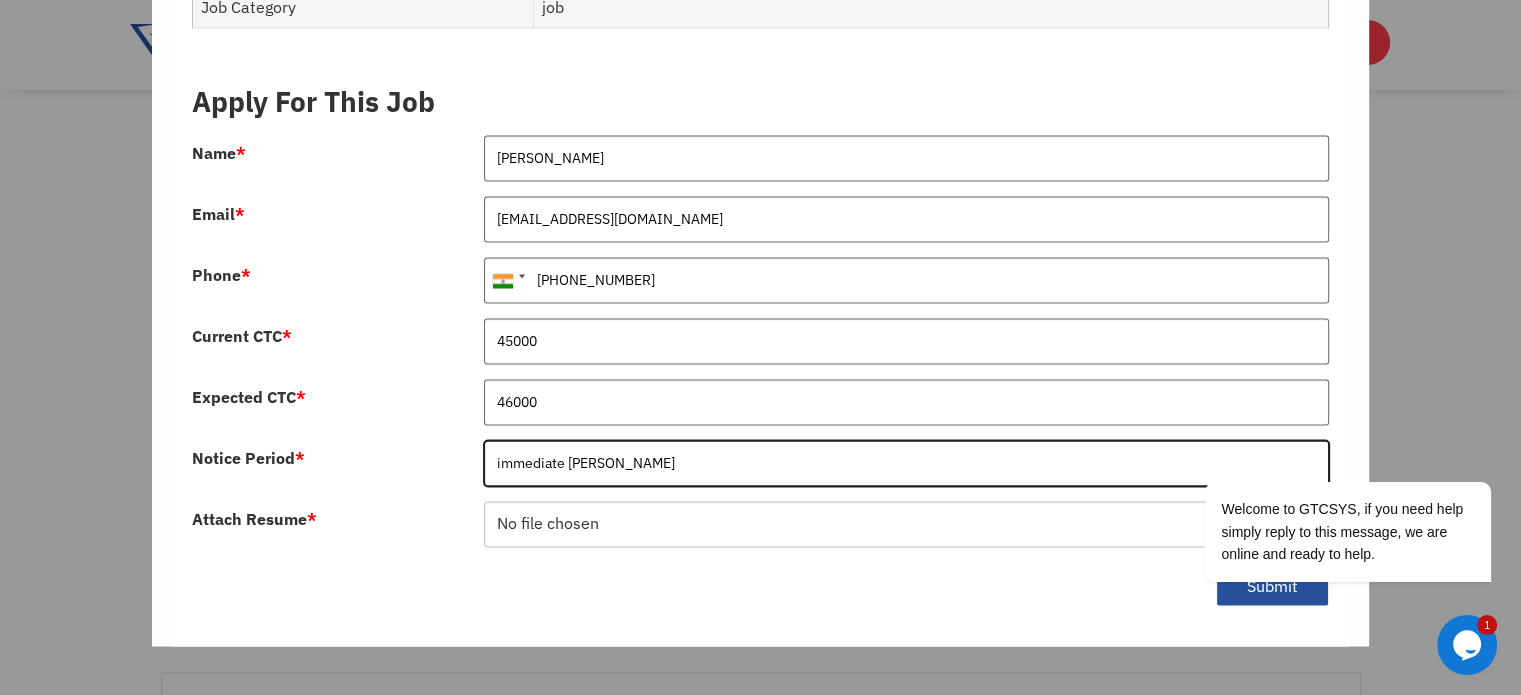 scroll, scrollTop: 3068, scrollLeft: 0, axis: vertical 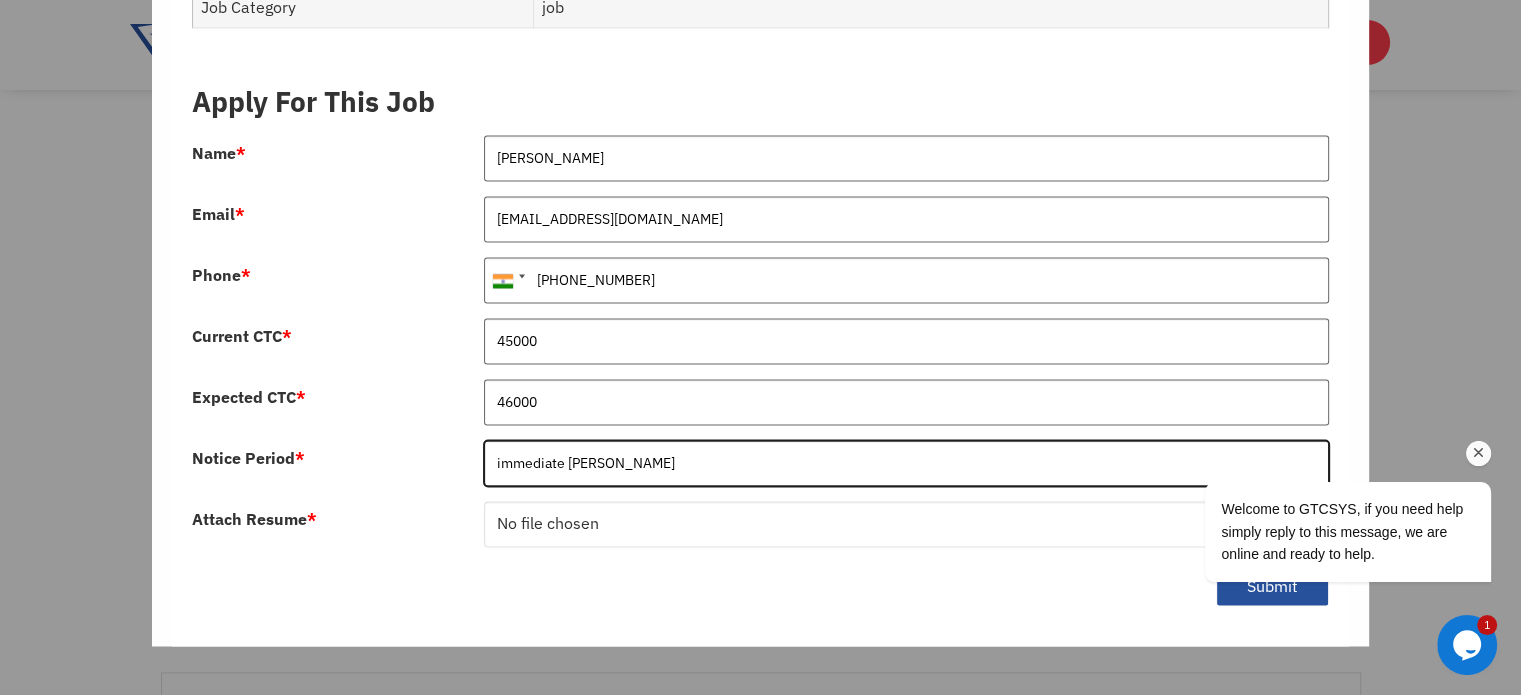 type on "immediate joiner" 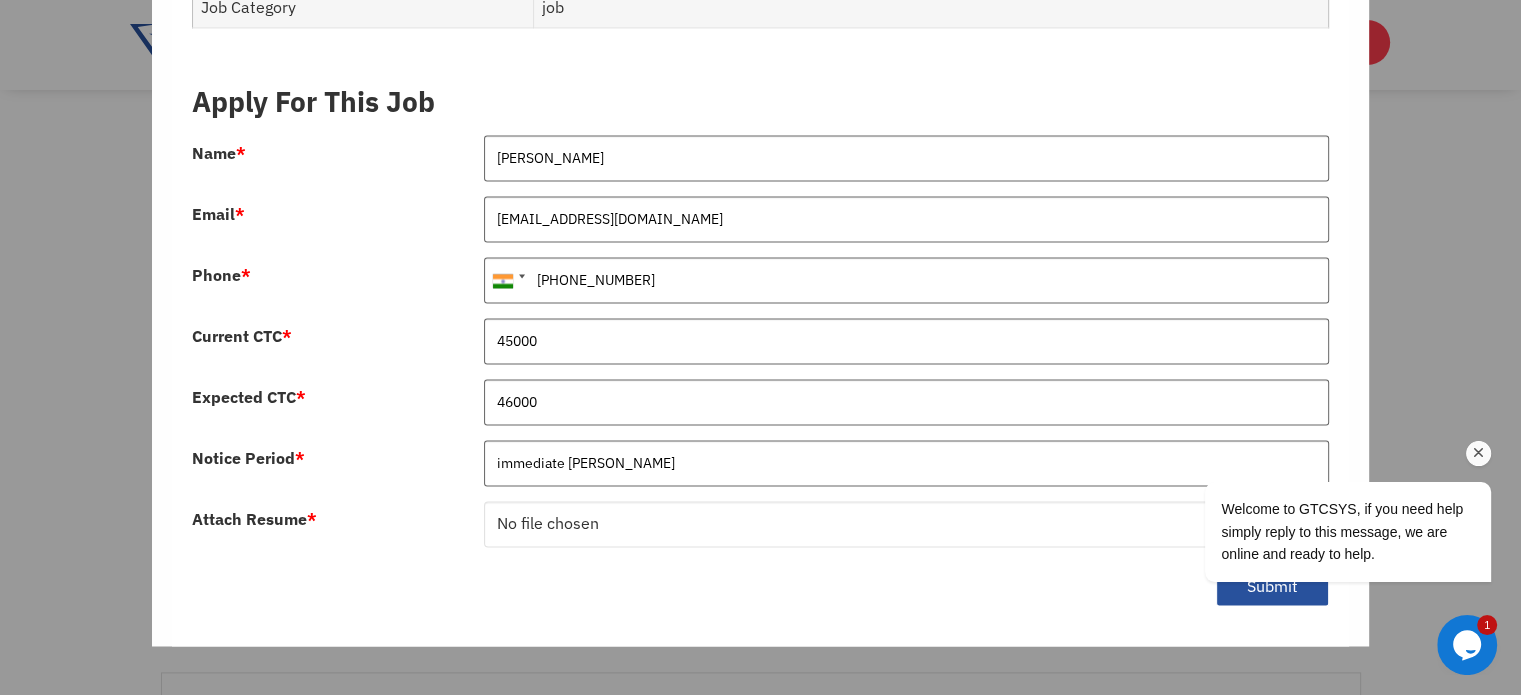 click at bounding box center [1479, 453] 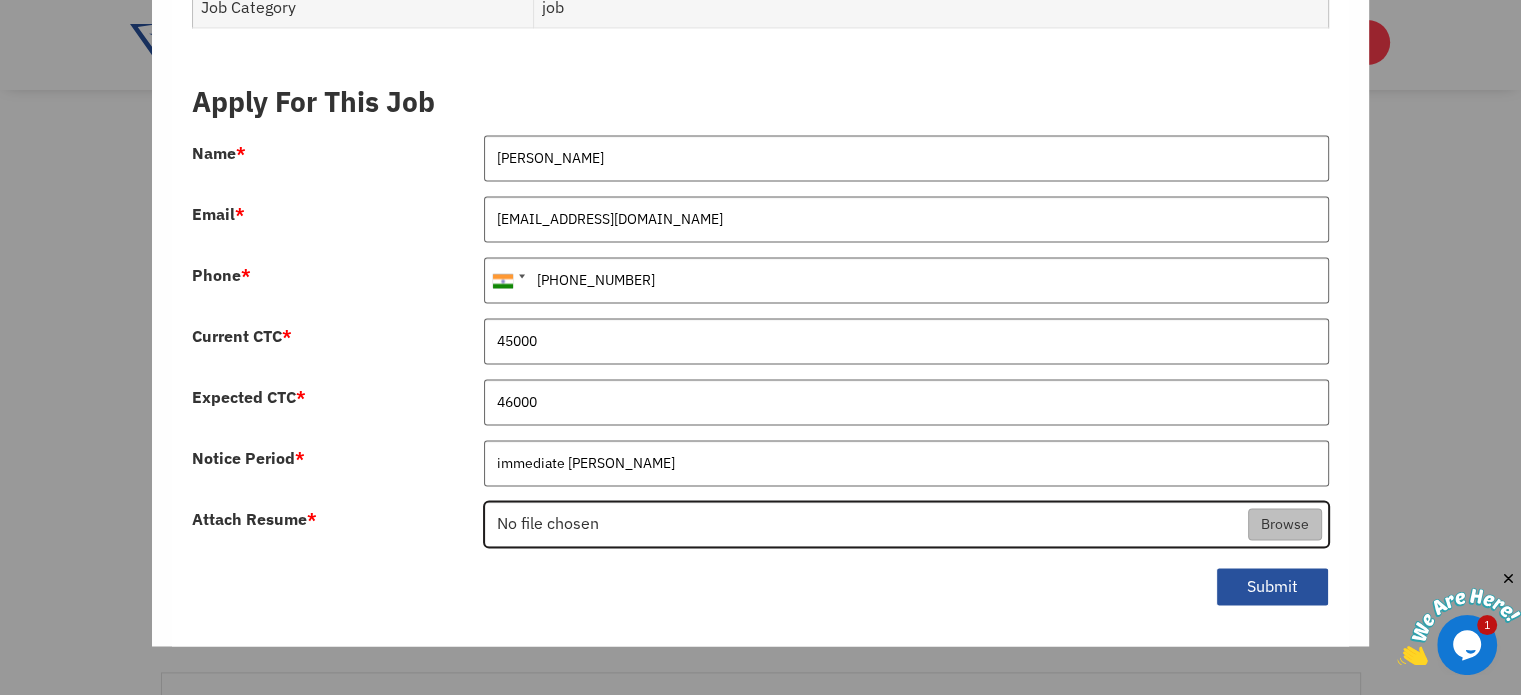 click on "Attach Resume *" at bounding box center (906, 525) 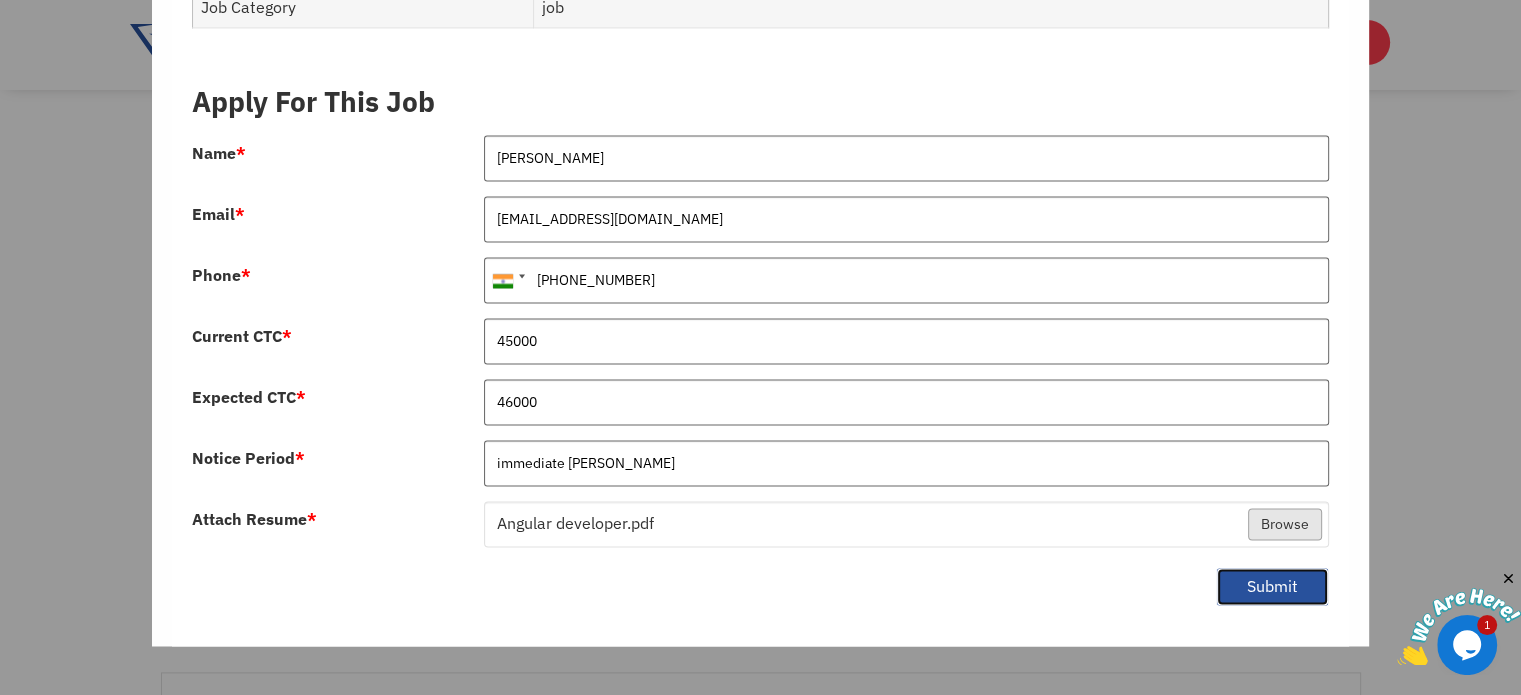 click on "Submit" at bounding box center [1272, 586] 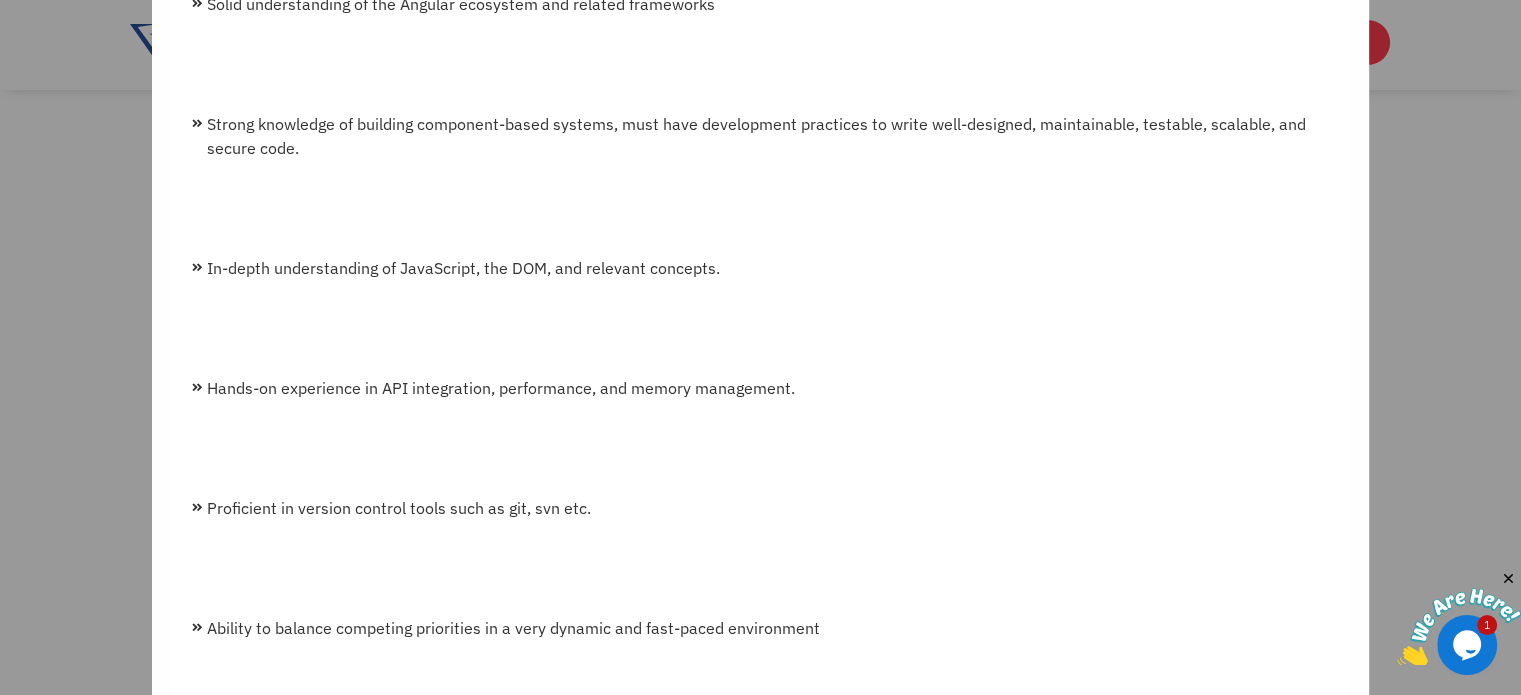 scroll, scrollTop: 0, scrollLeft: 0, axis: both 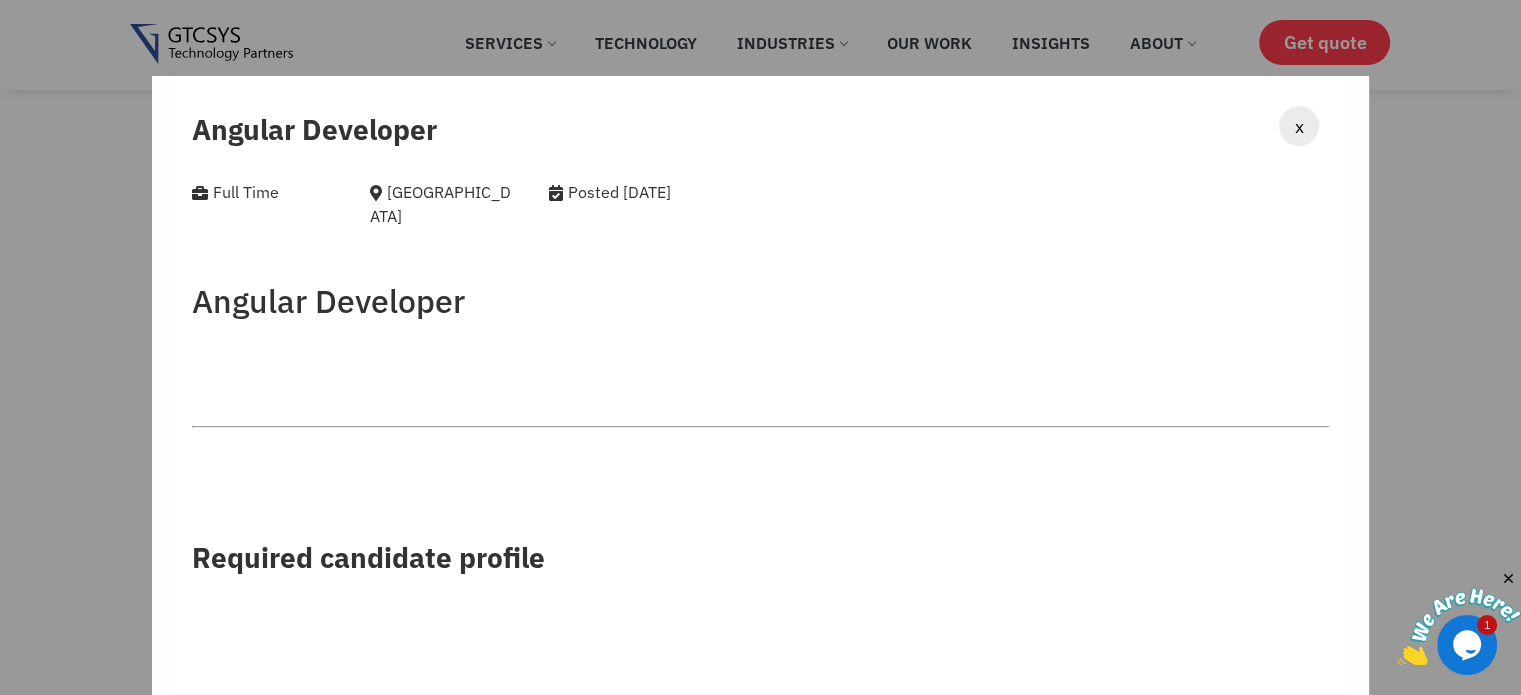 click on "x" at bounding box center [1298, 126] 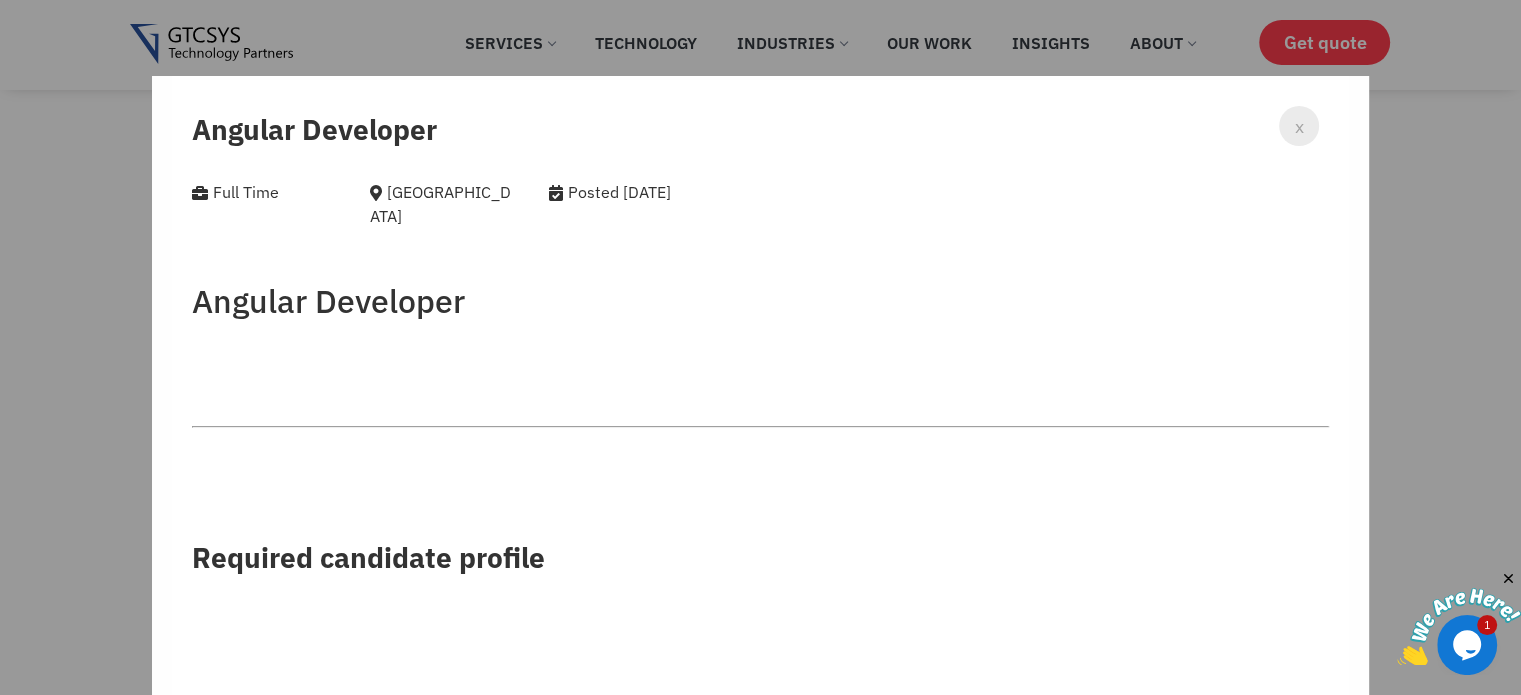 click on "x" at bounding box center [1299, 126] 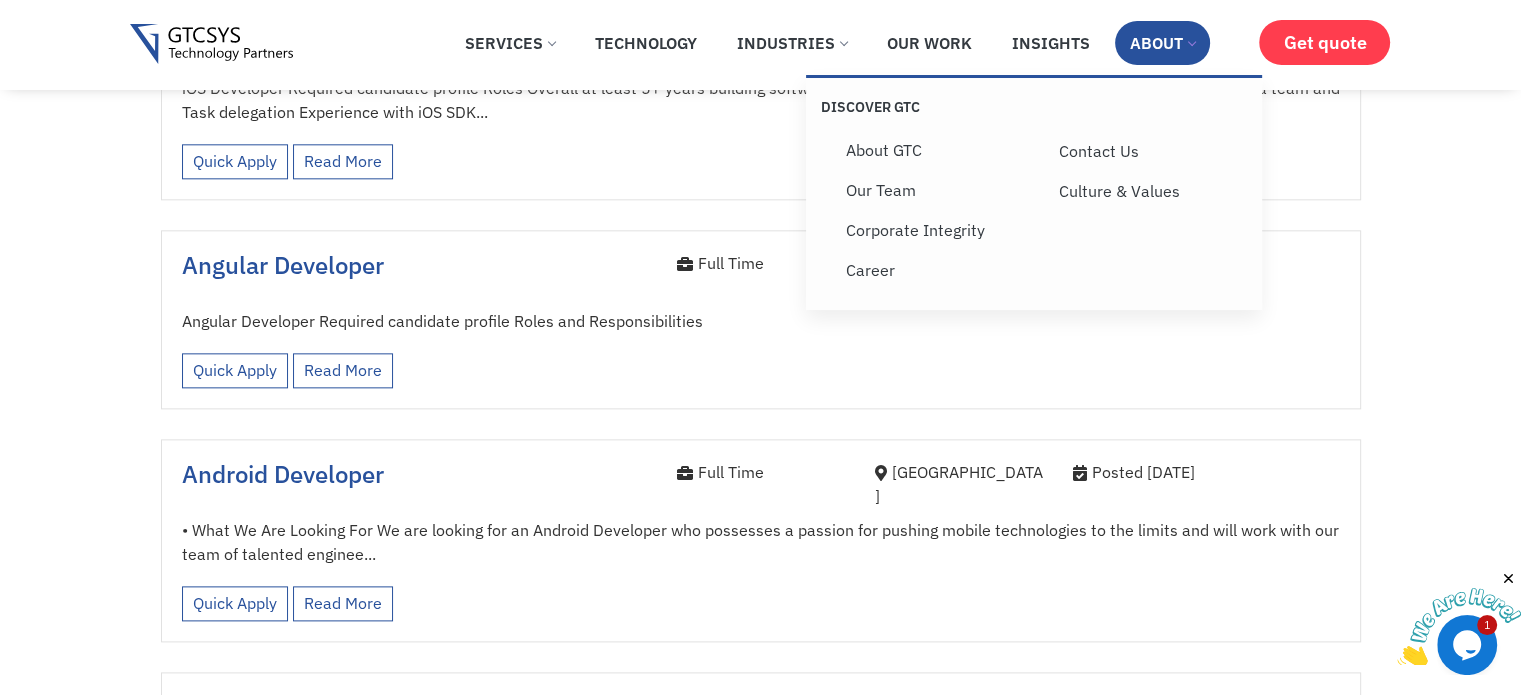 click on "About" at bounding box center (1162, 43) 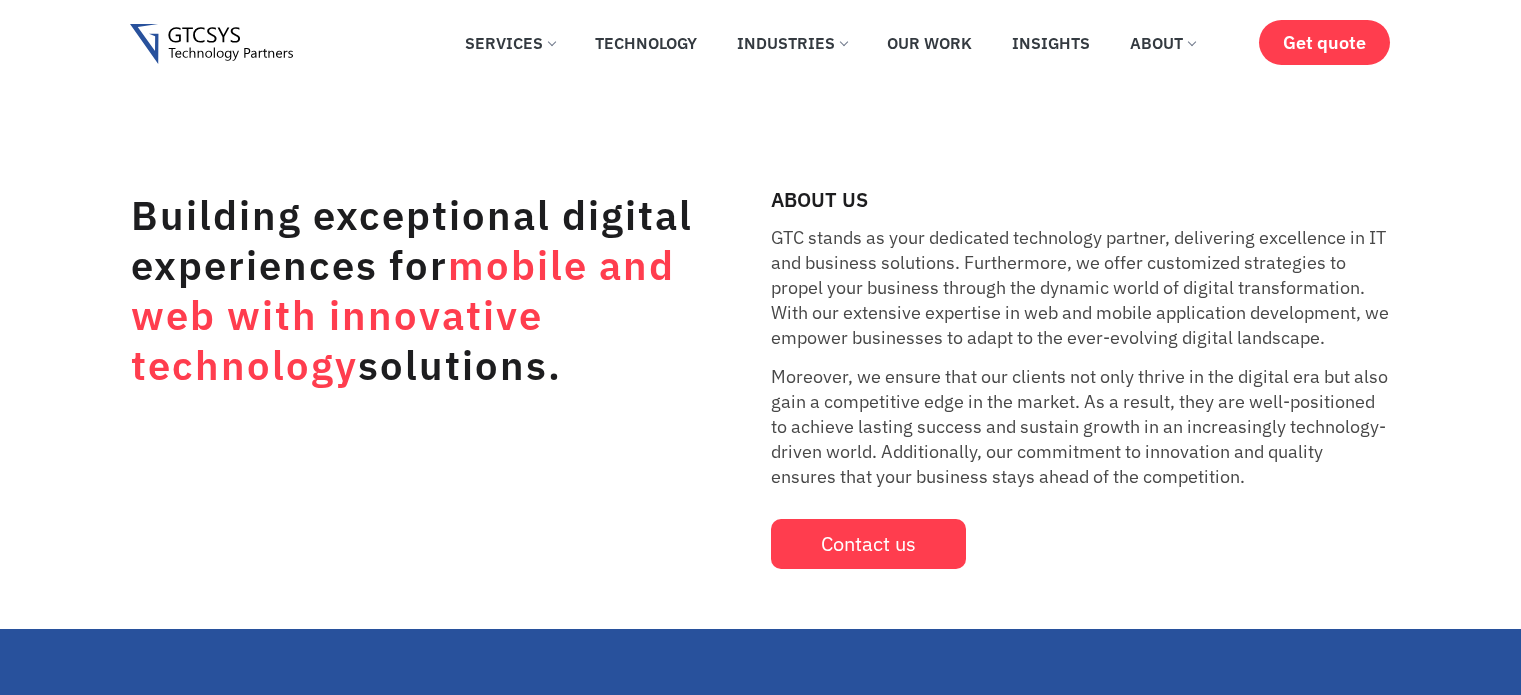 scroll, scrollTop: 0, scrollLeft: 0, axis: both 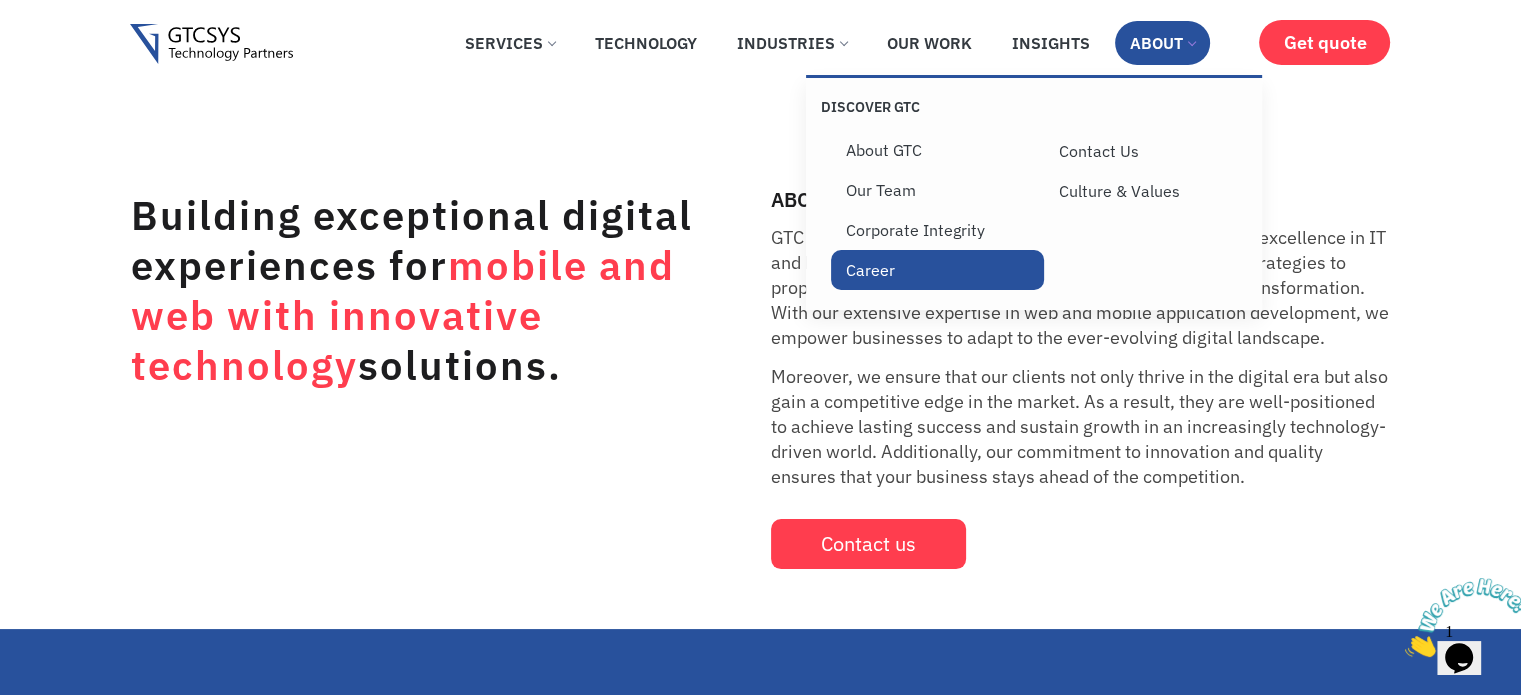 click on "Career" at bounding box center [937, 270] 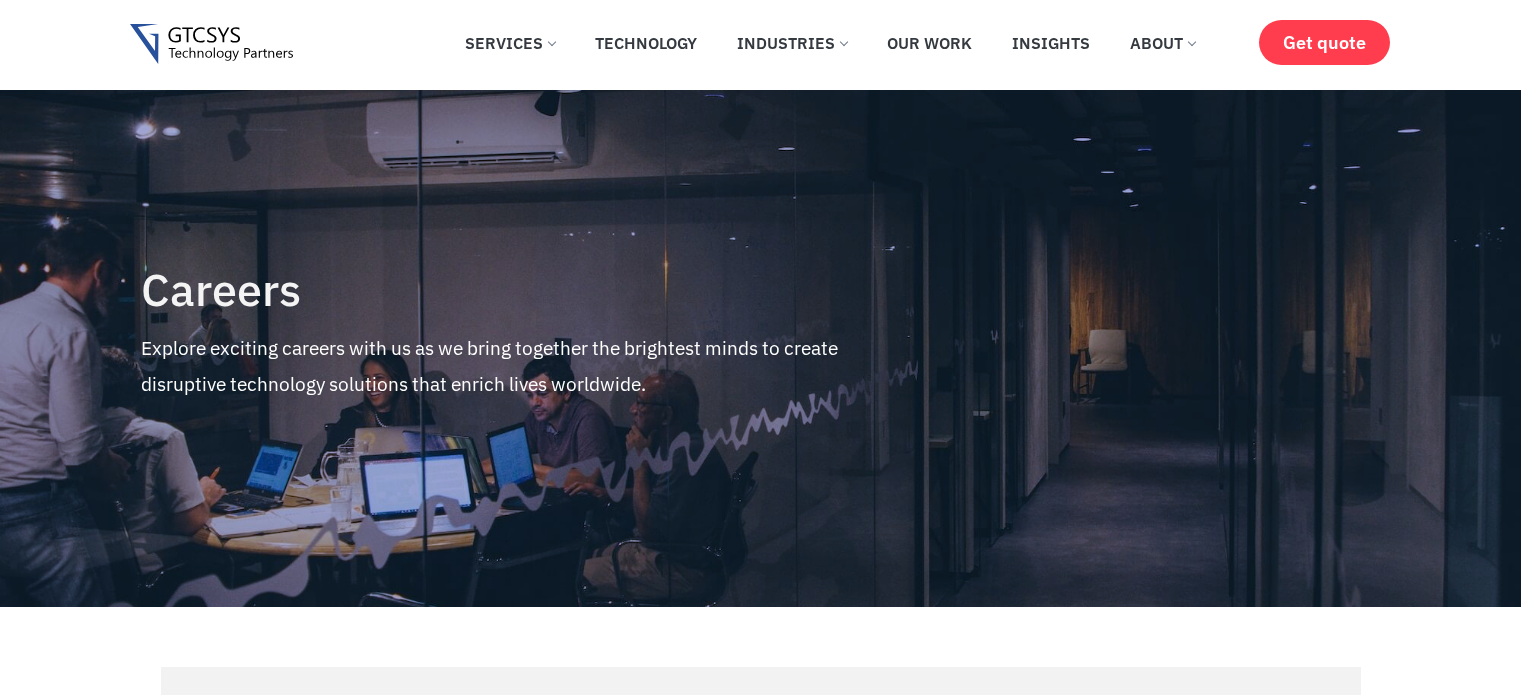 scroll, scrollTop: 496, scrollLeft: 0, axis: vertical 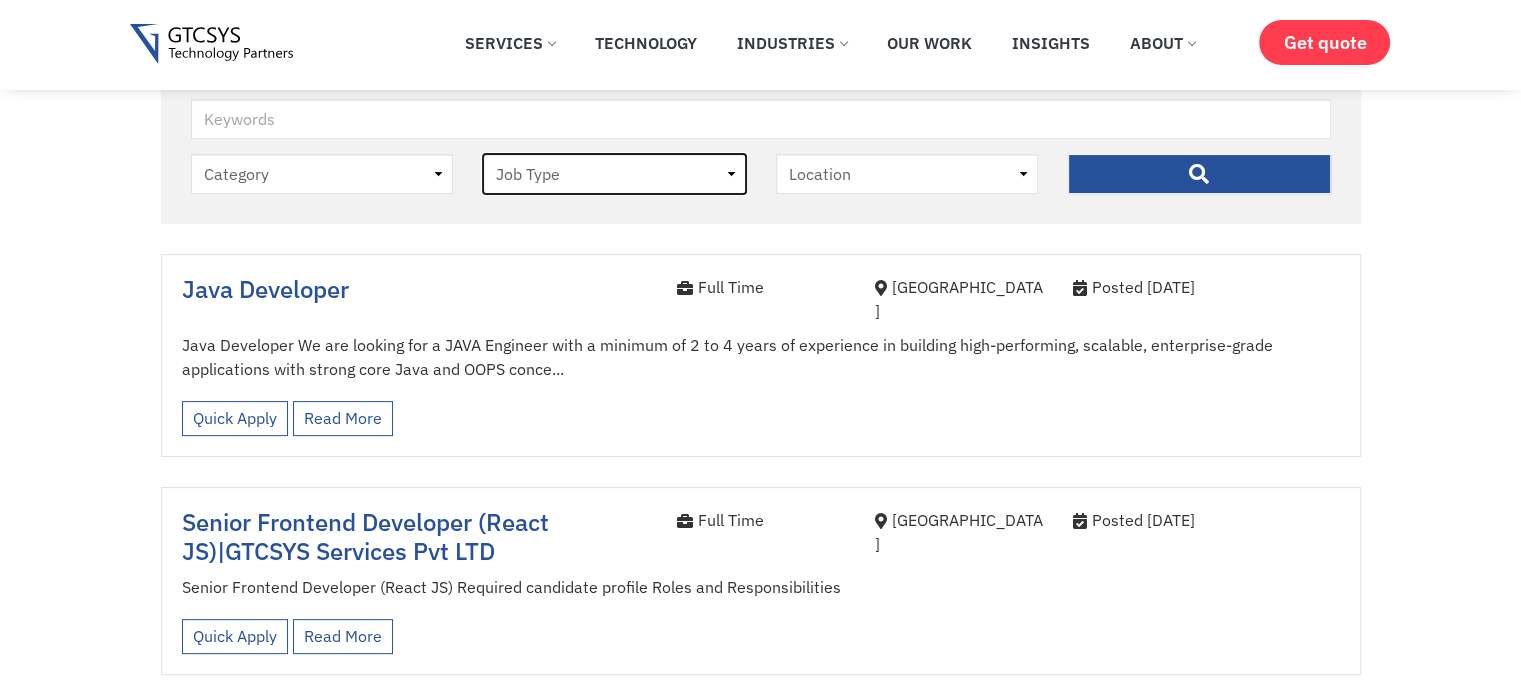 click on "Job Type
Full Time
Internee" at bounding box center [614, 174] 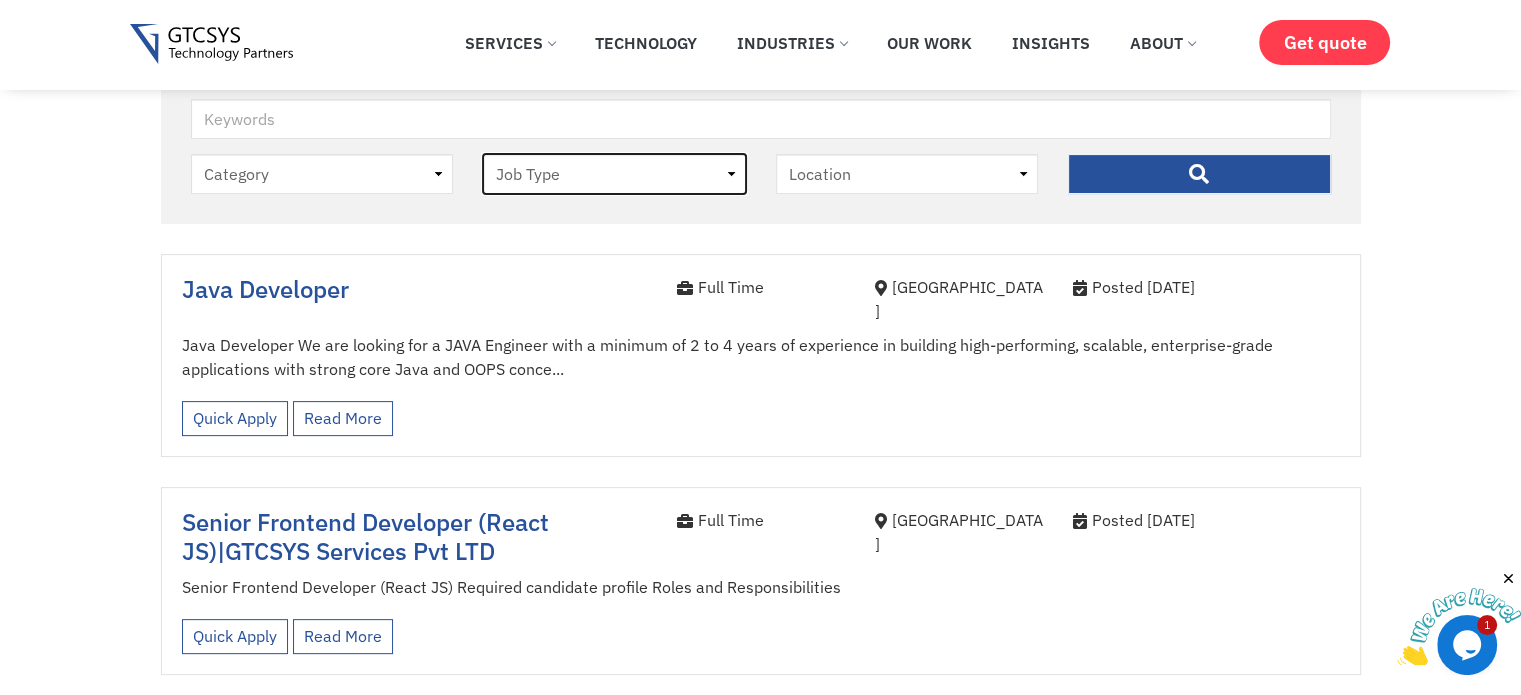 scroll, scrollTop: 0, scrollLeft: 0, axis: both 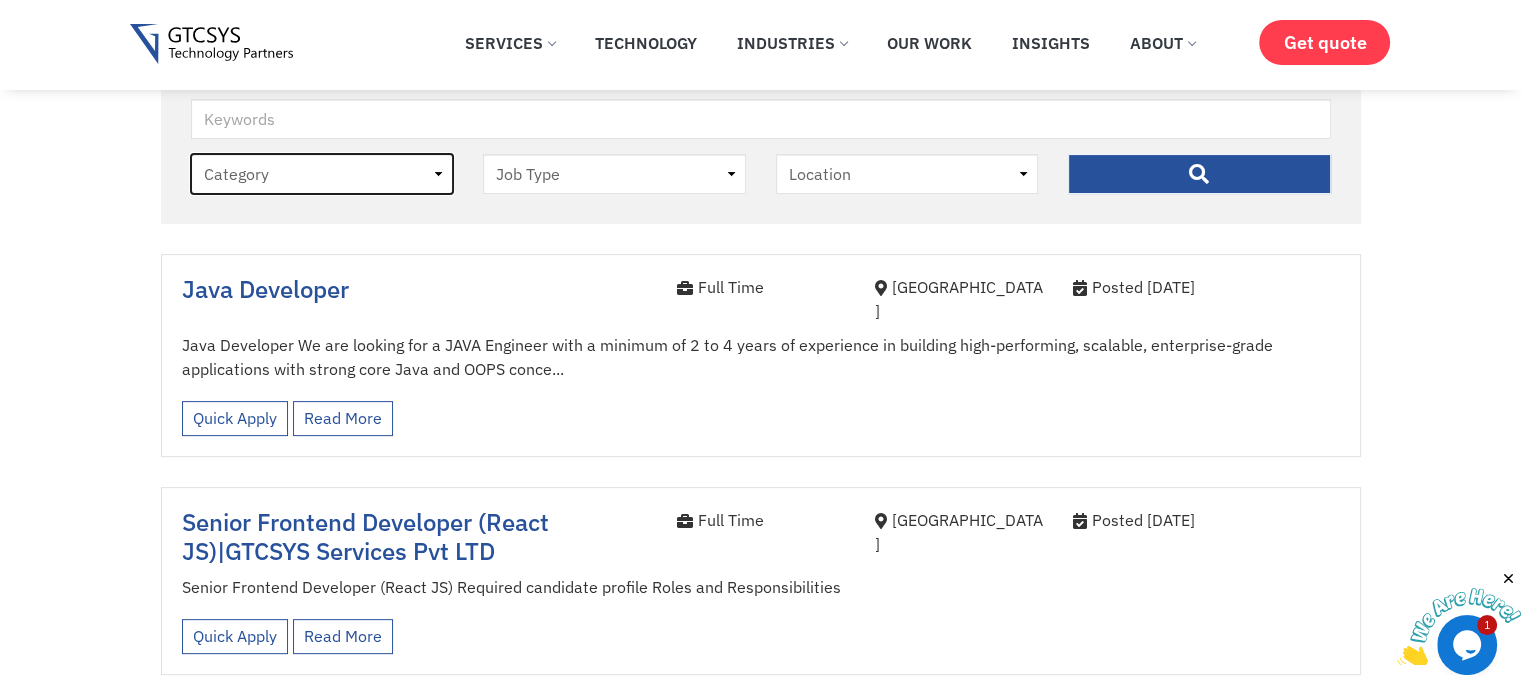 click on "Category
job" at bounding box center [322, 174] 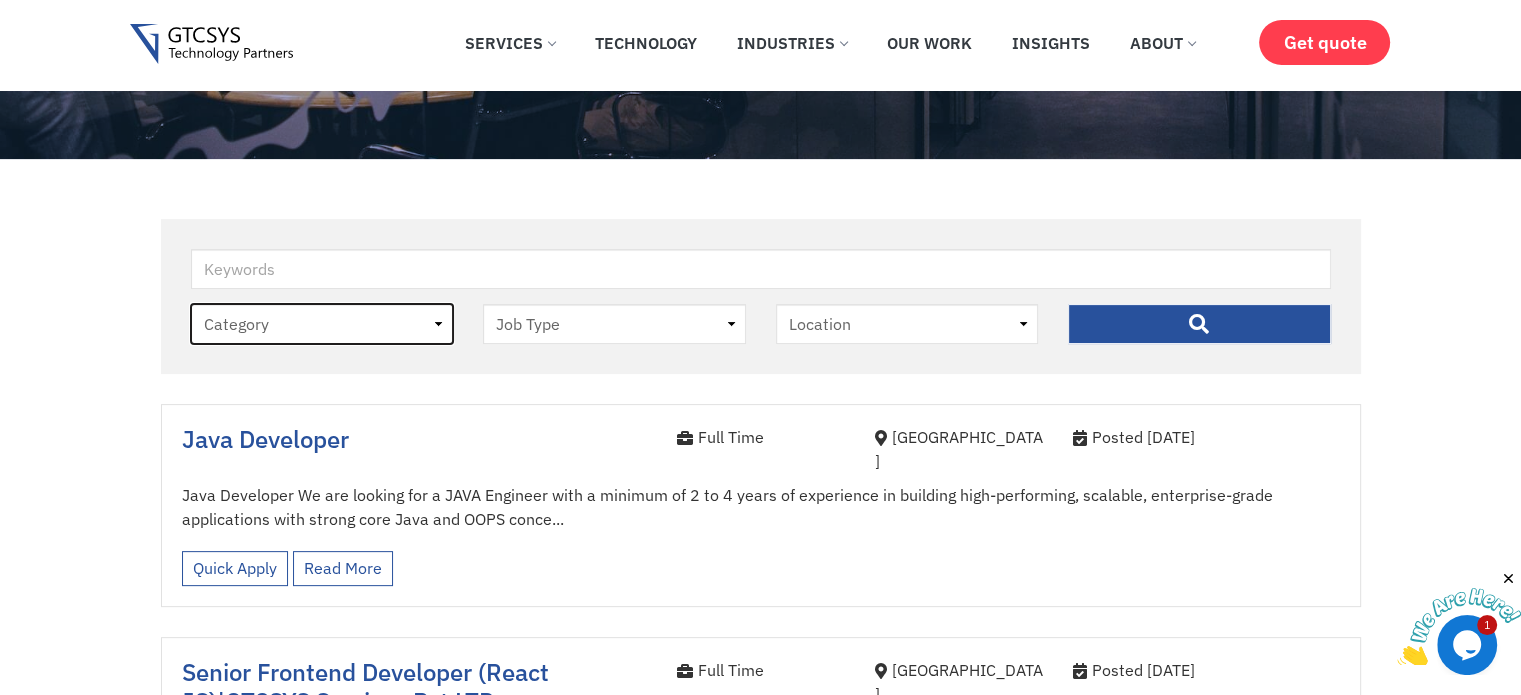 scroll, scrollTop: 448, scrollLeft: 0, axis: vertical 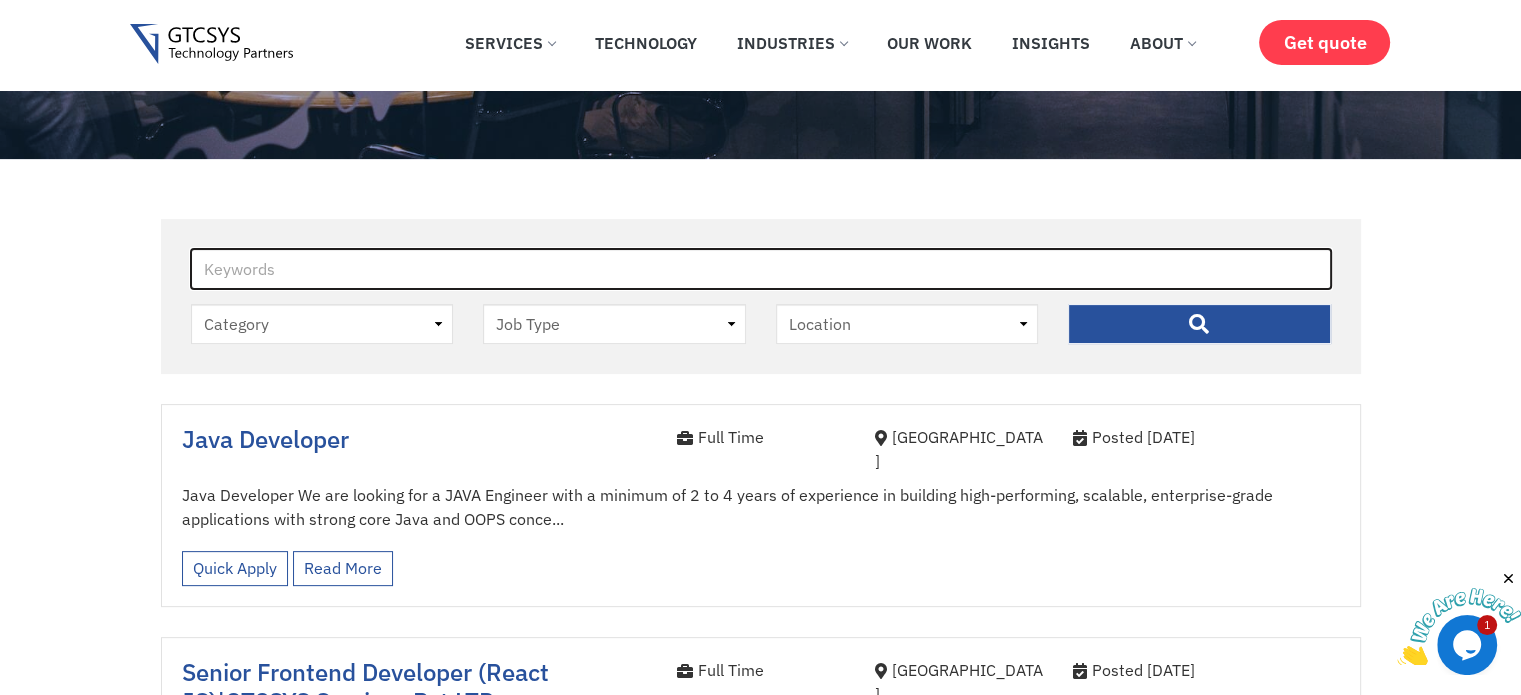 click on "Keywords" at bounding box center (761, 269) 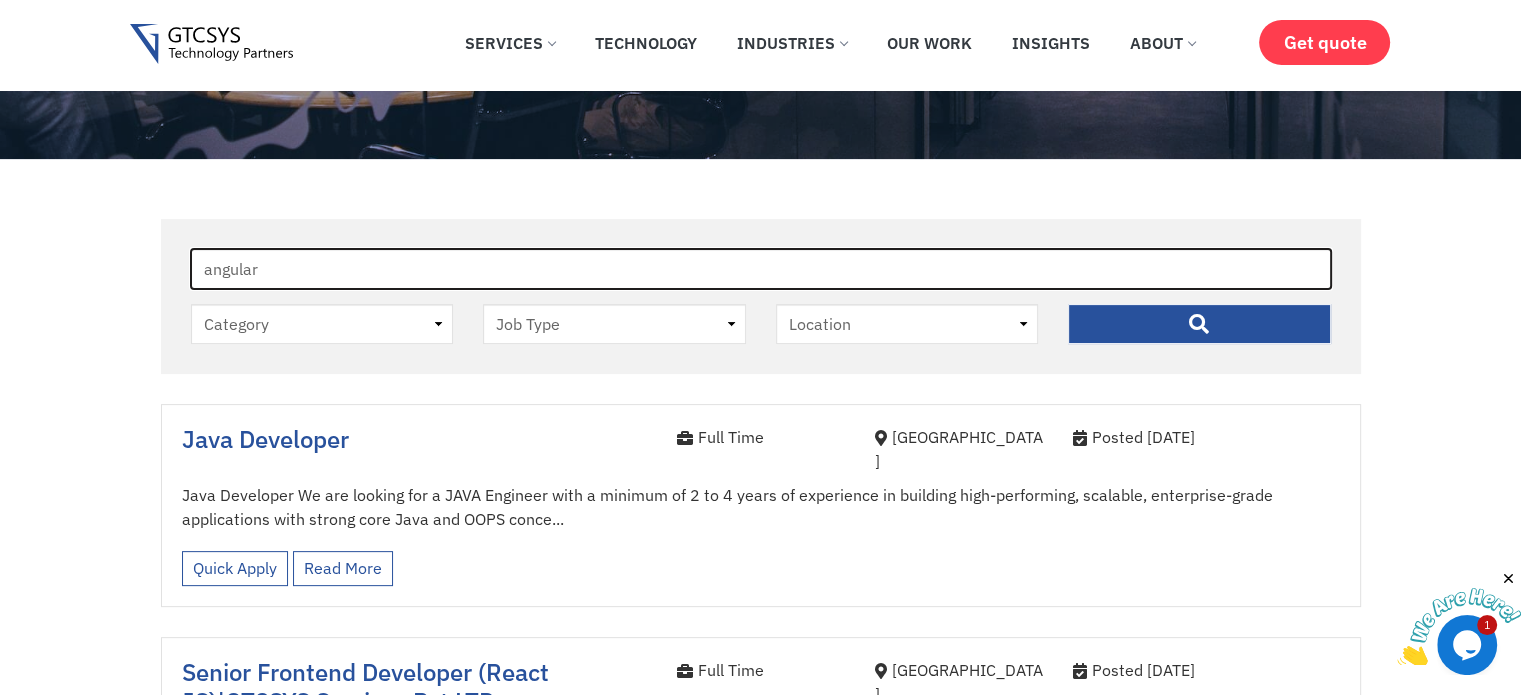 type on "angular" 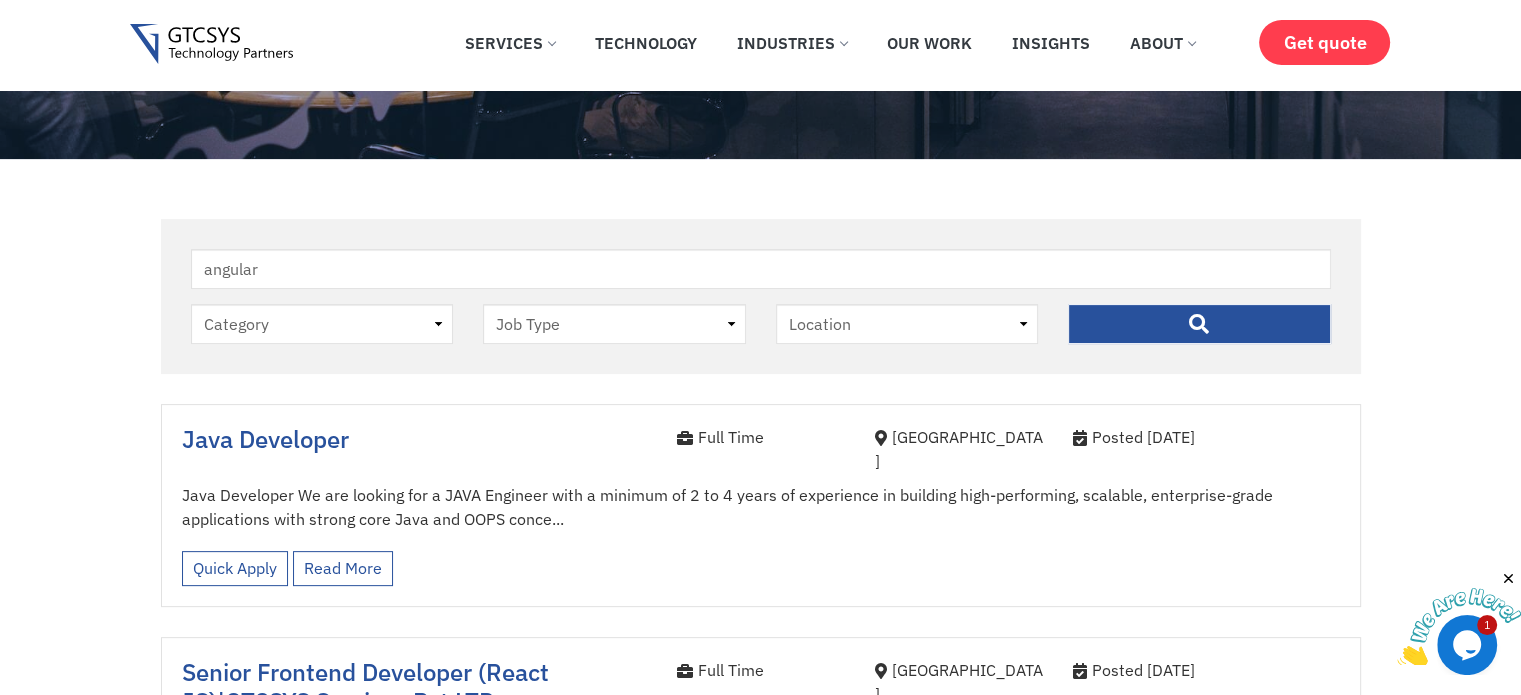 click on "" at bounding box center (1199, 324) 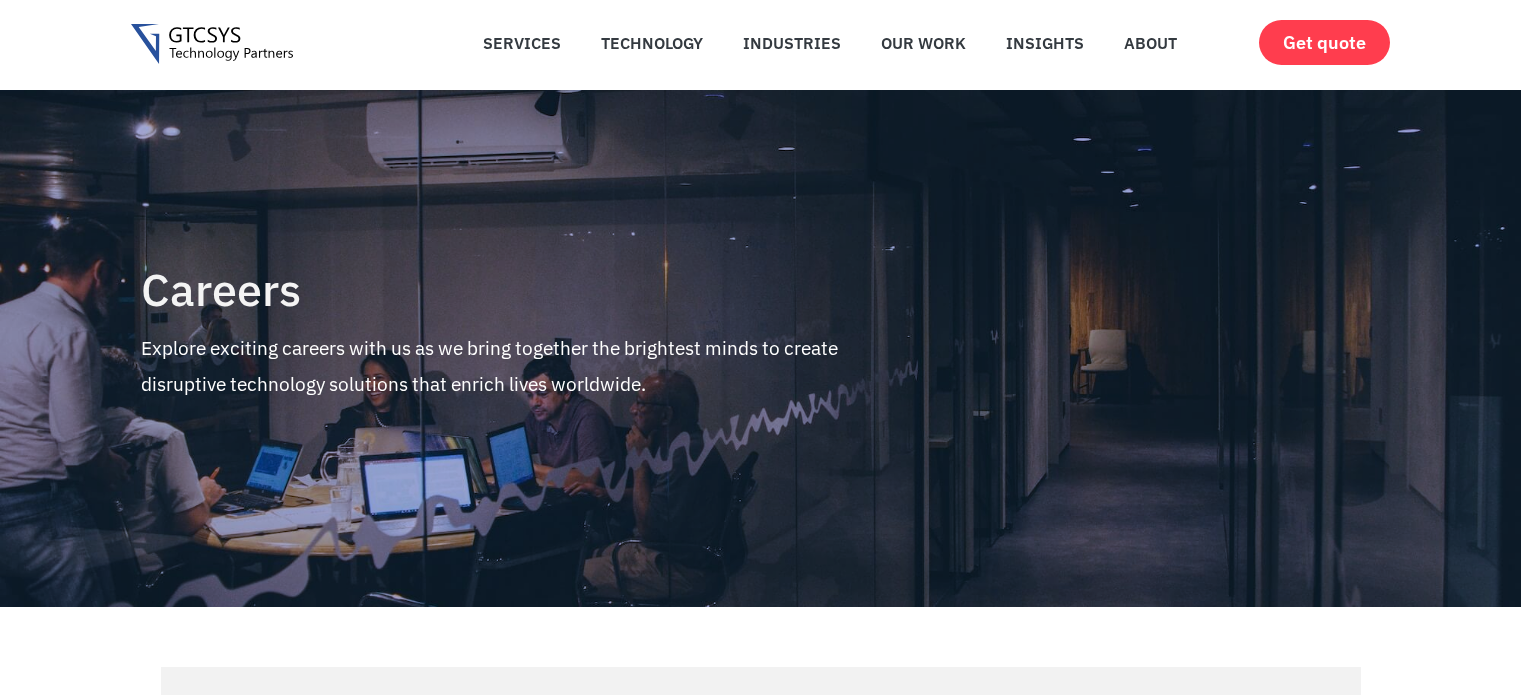 scroll, scrollTop: 0, scrollLeft: 0, axis: both 